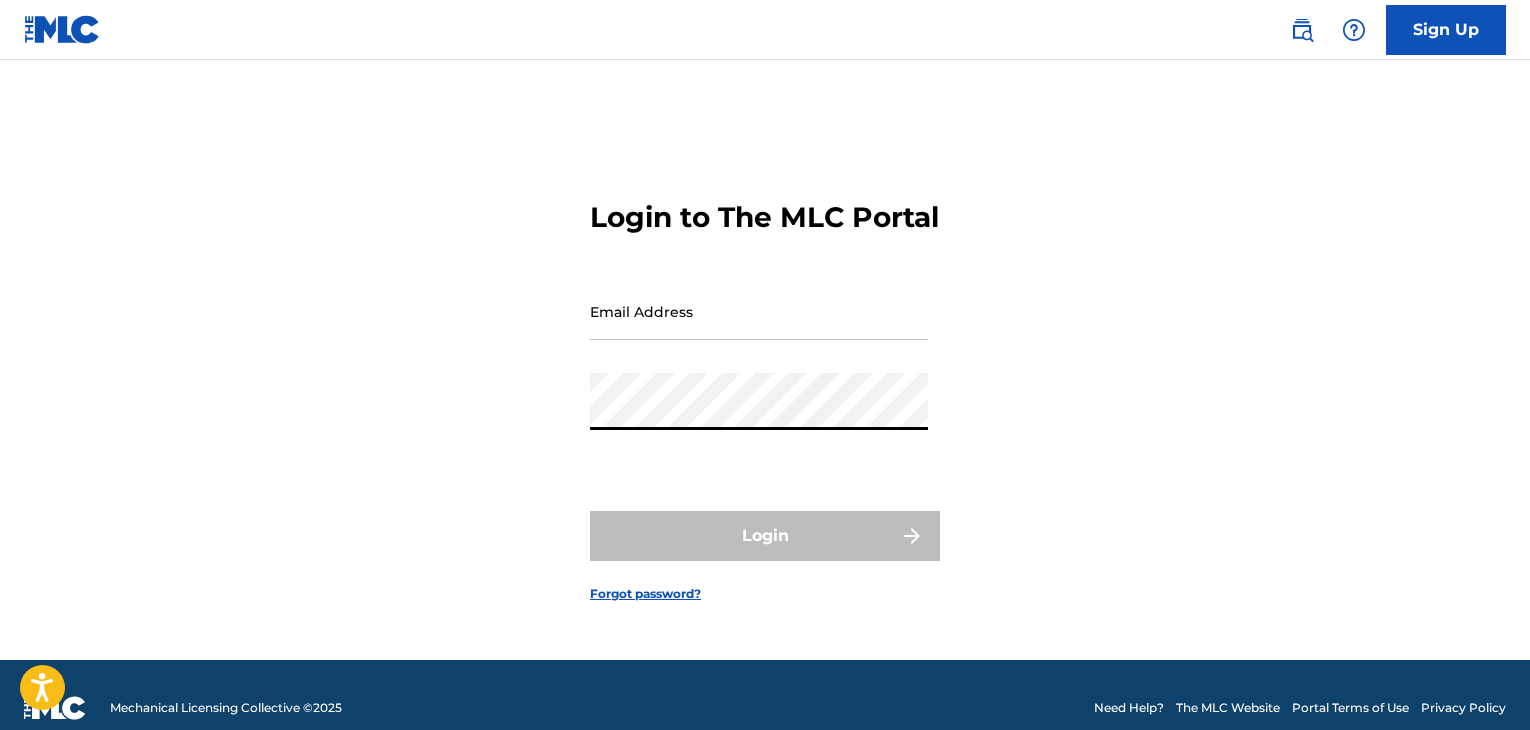 scroll, scrollTop: 0, scrollLeft: 0, axis: both 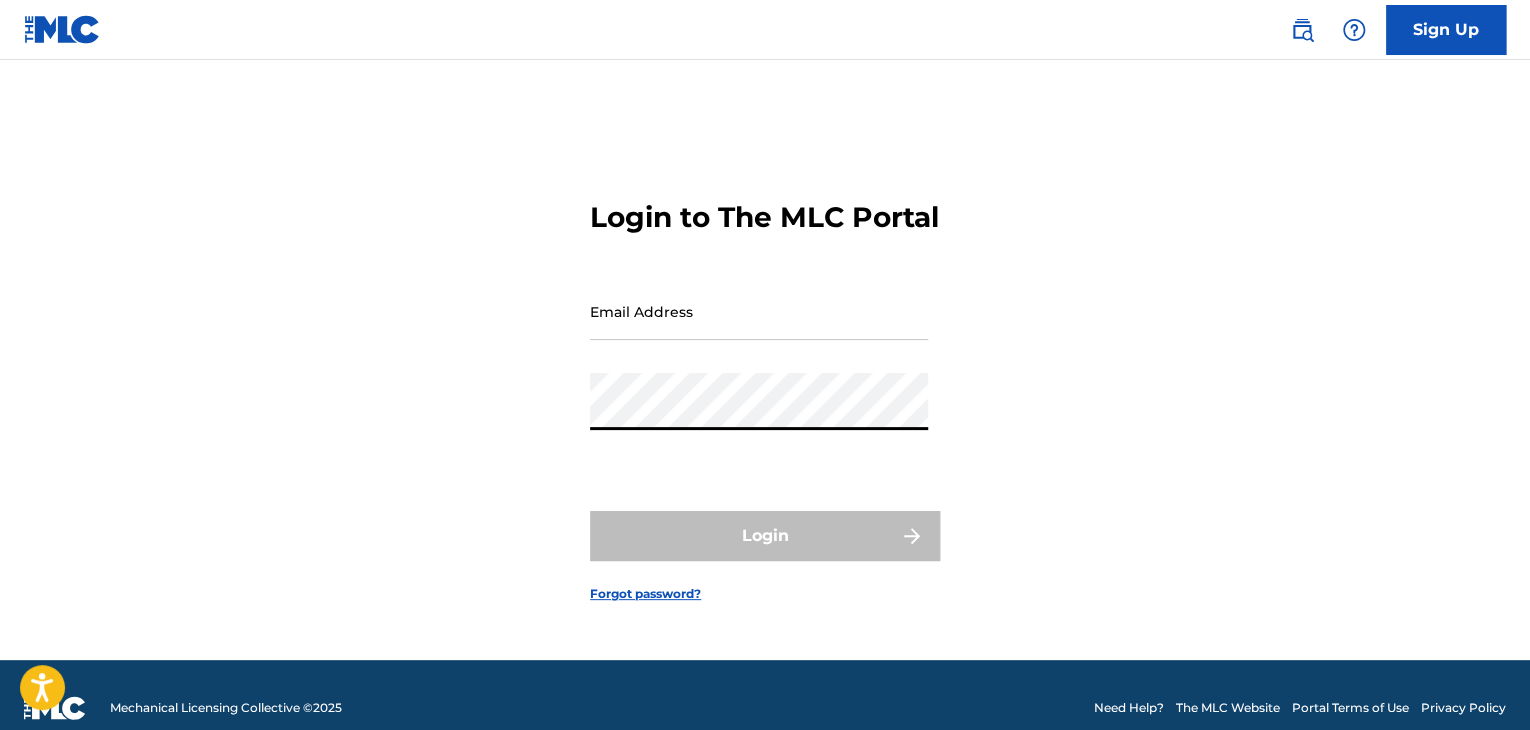 type on "prodtreykapalot@[DOMAIN]" 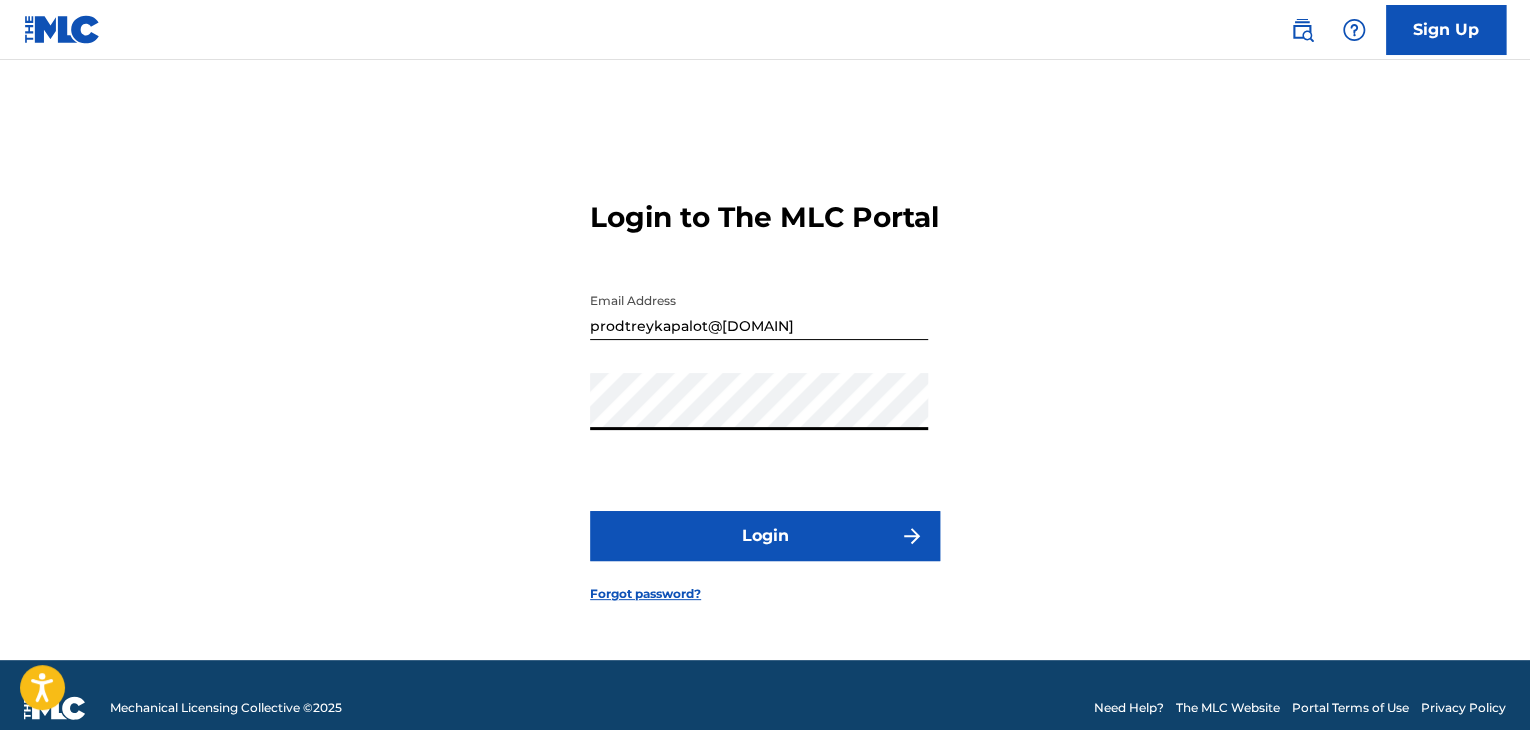 click on "Login" at bounding box center (765, 536) 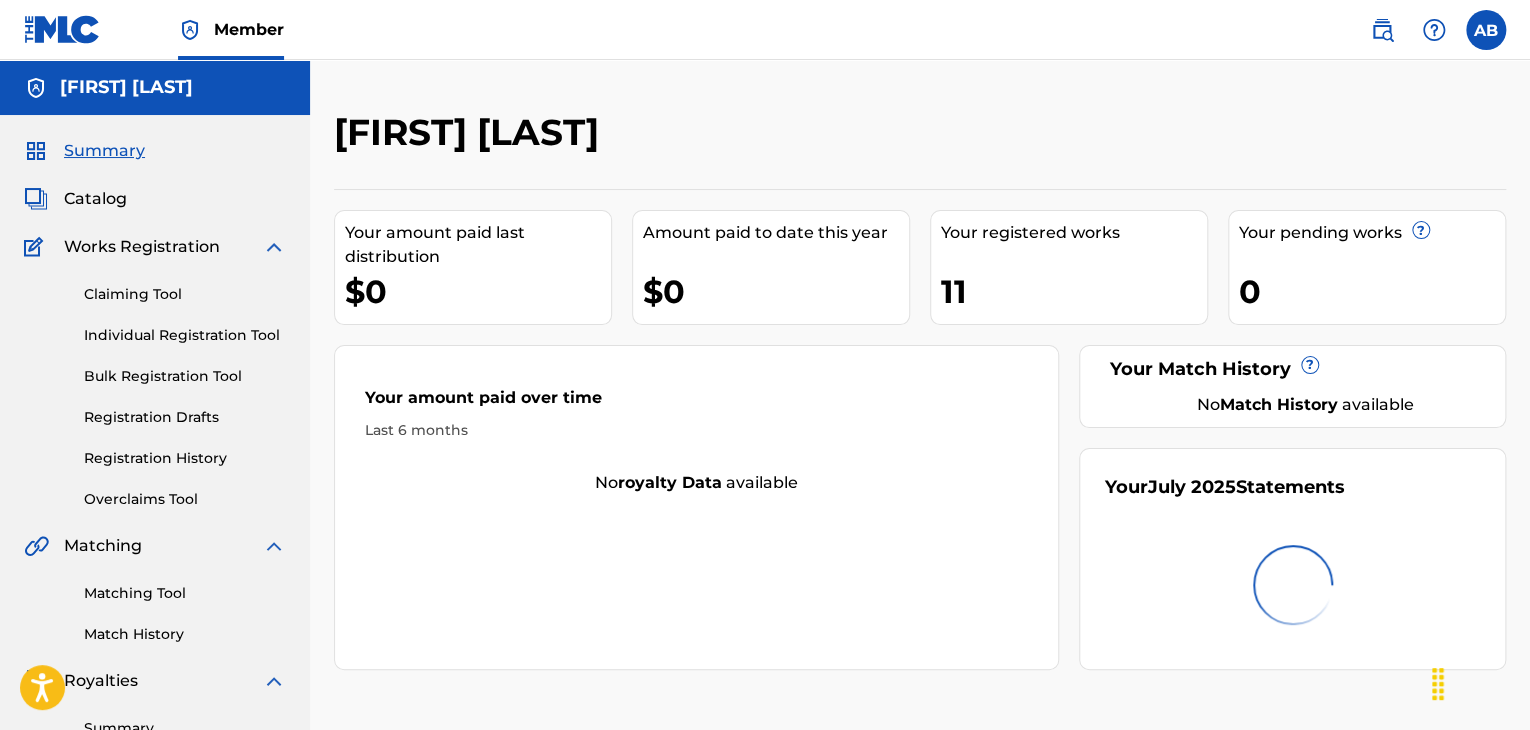 scroll, scrollTop: 0, scrollLeft: 0, axis: both 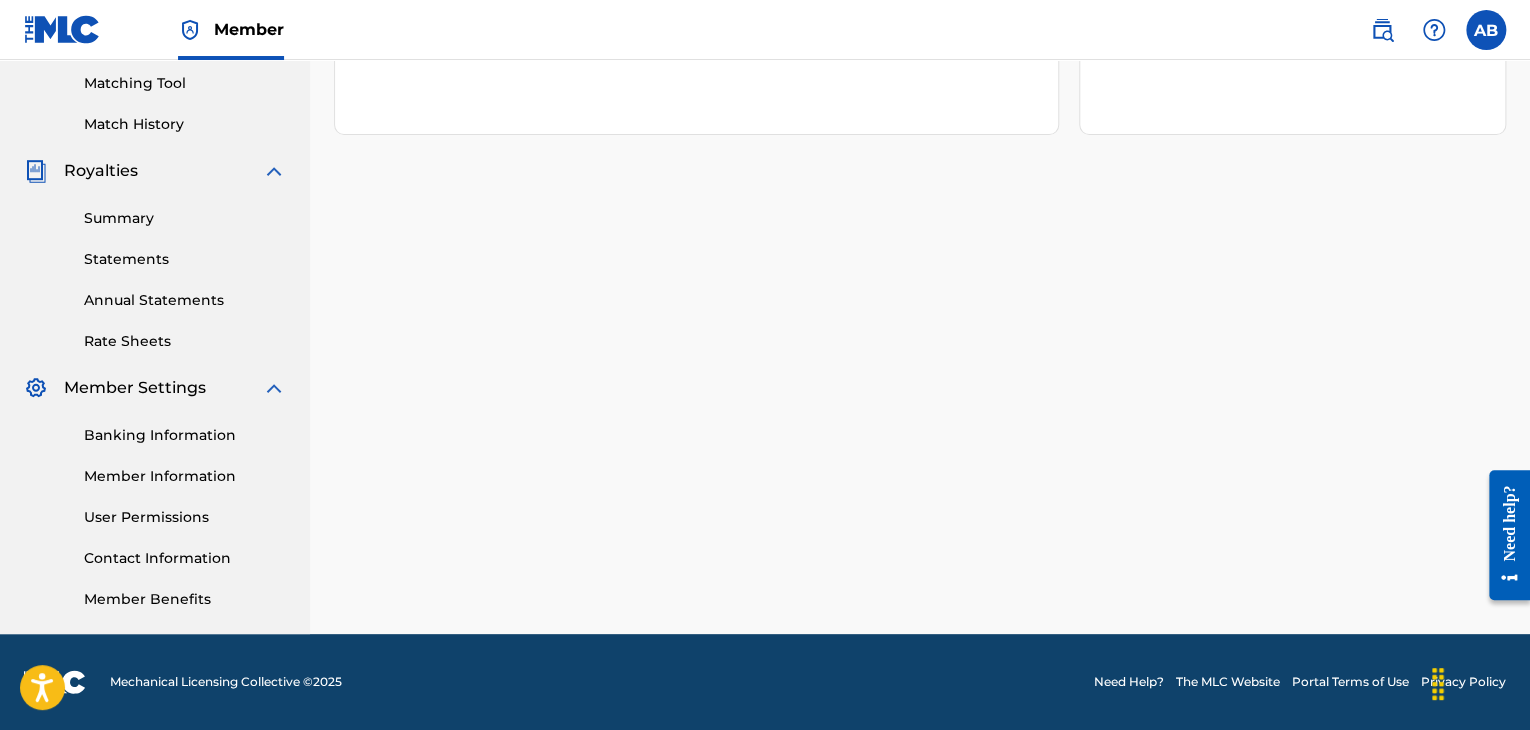 click on "Member Information" at bounding box center (185, 476) 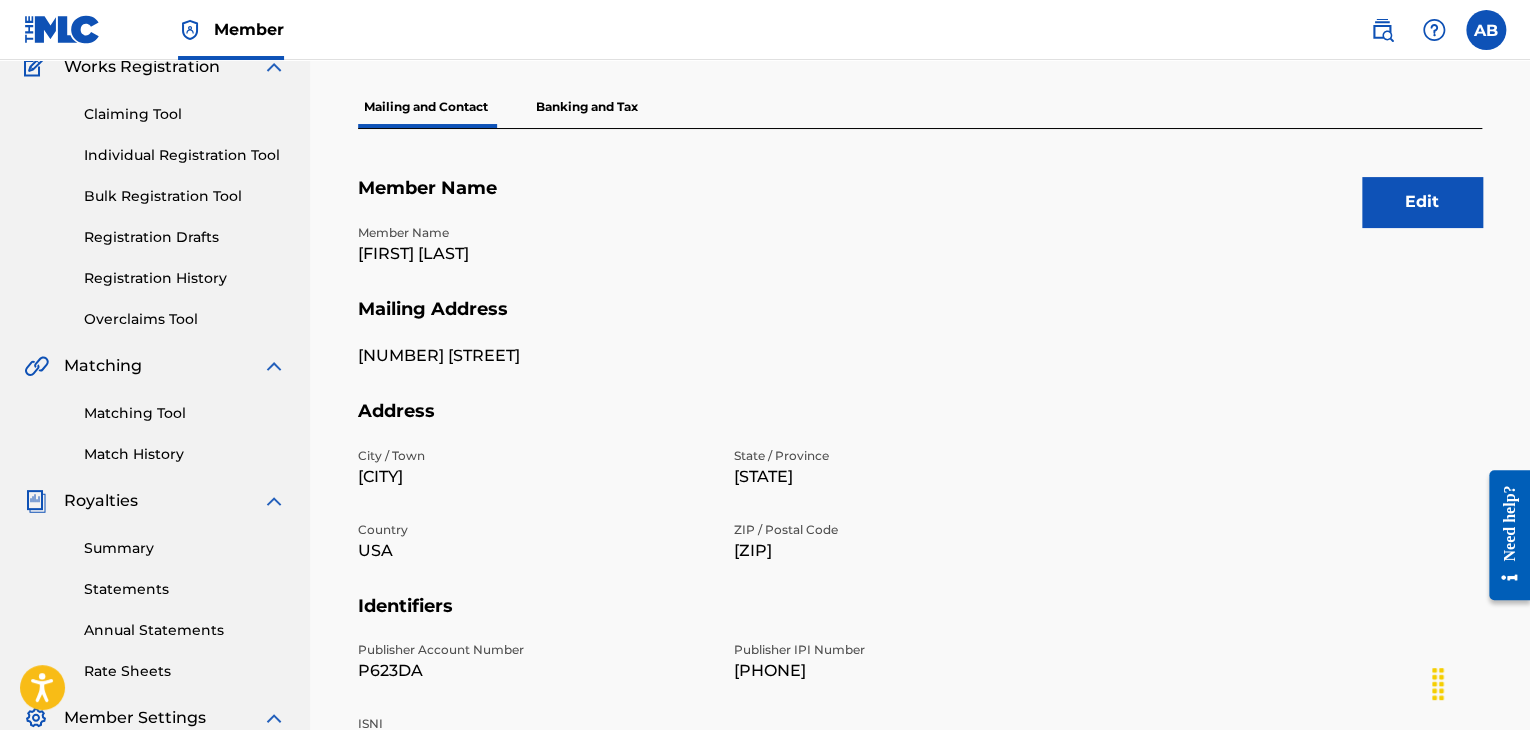 scroll, scrollTop: 300, scrollLeft: 0, axis: vertical 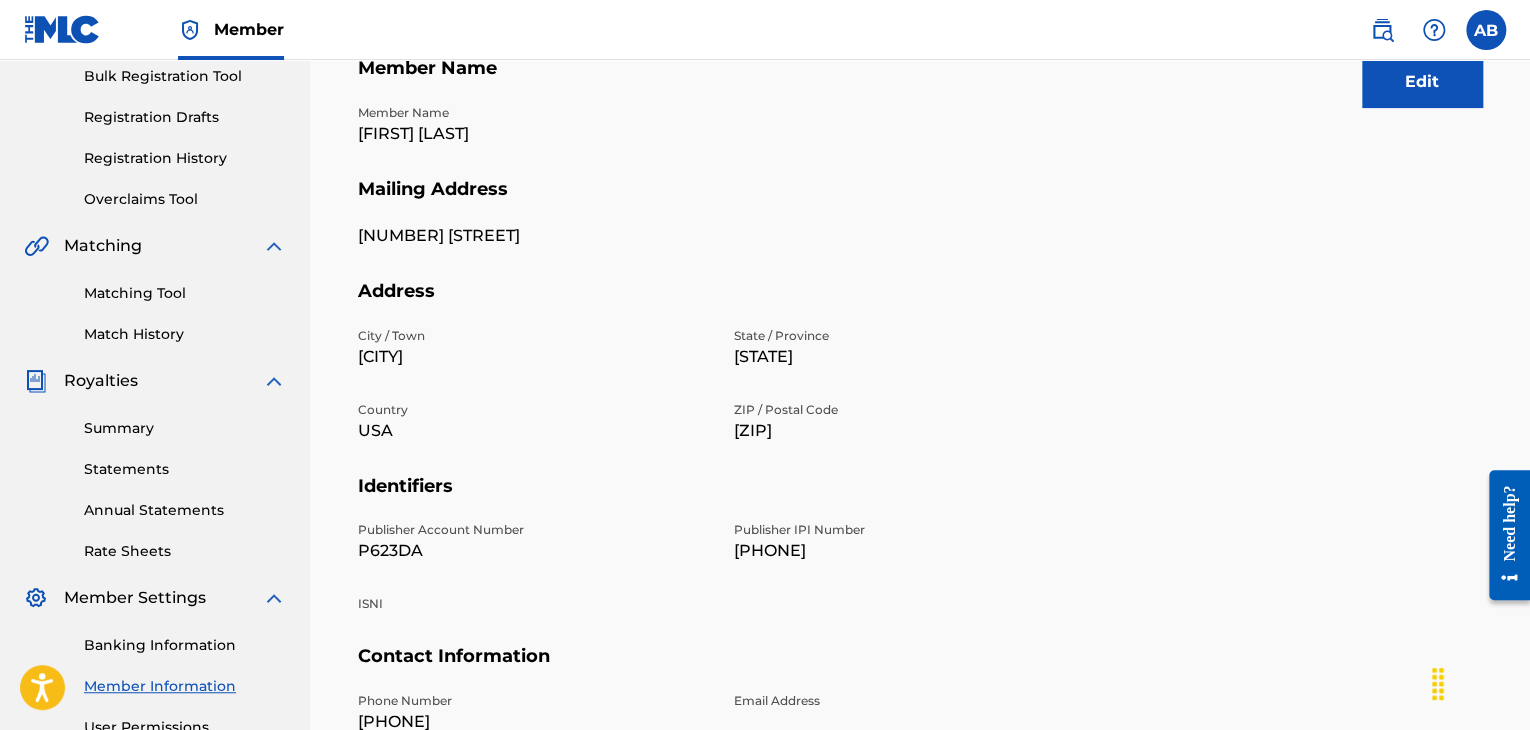 click on "Banking Information" at bounding box center [185, 645] 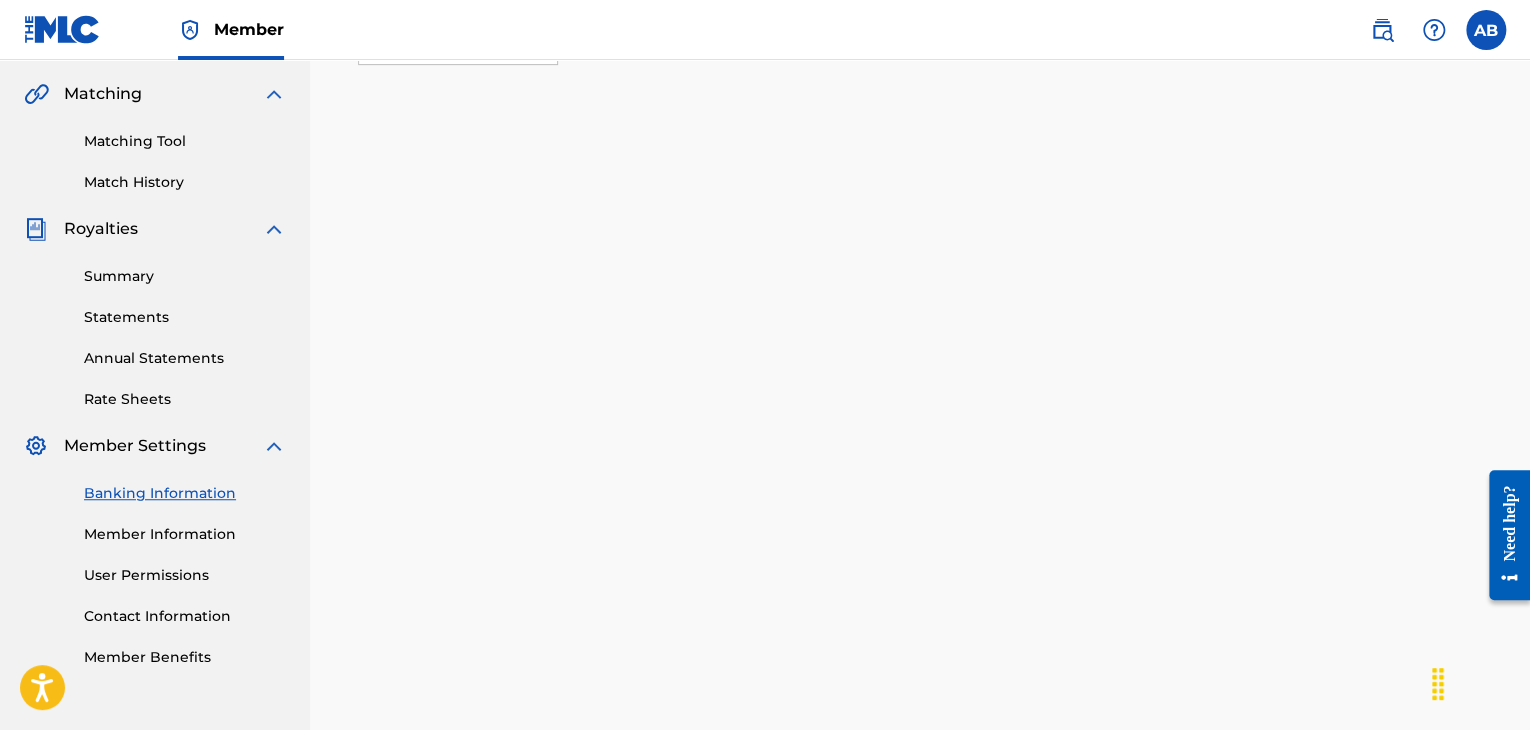 scroll, scrollTop: 431, scrollLeft: 0, axis: vertical 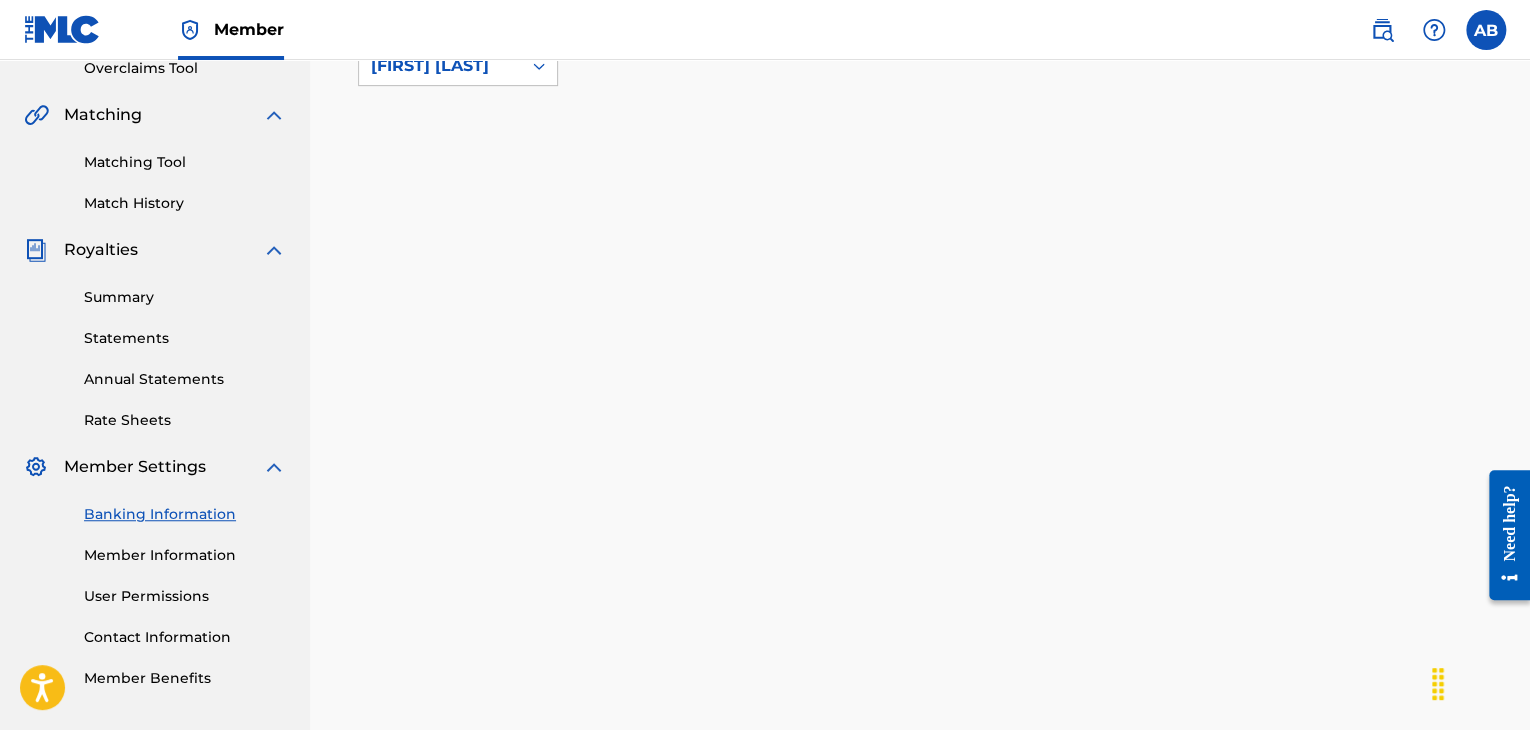 click on "Statements" at bounding box center [185, 338] 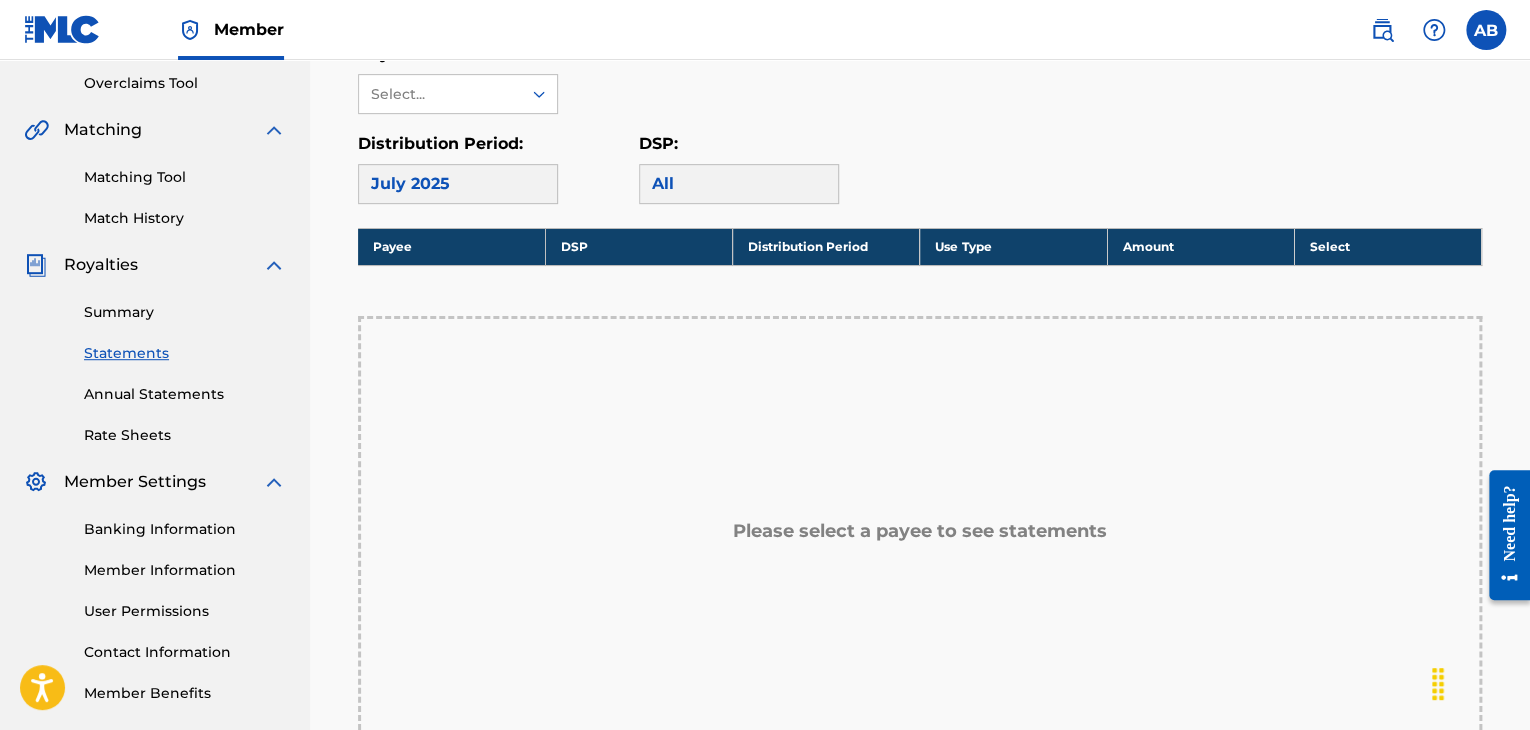 scroll, scrollTop: 300, scrollLeft: 0, axis: vertical 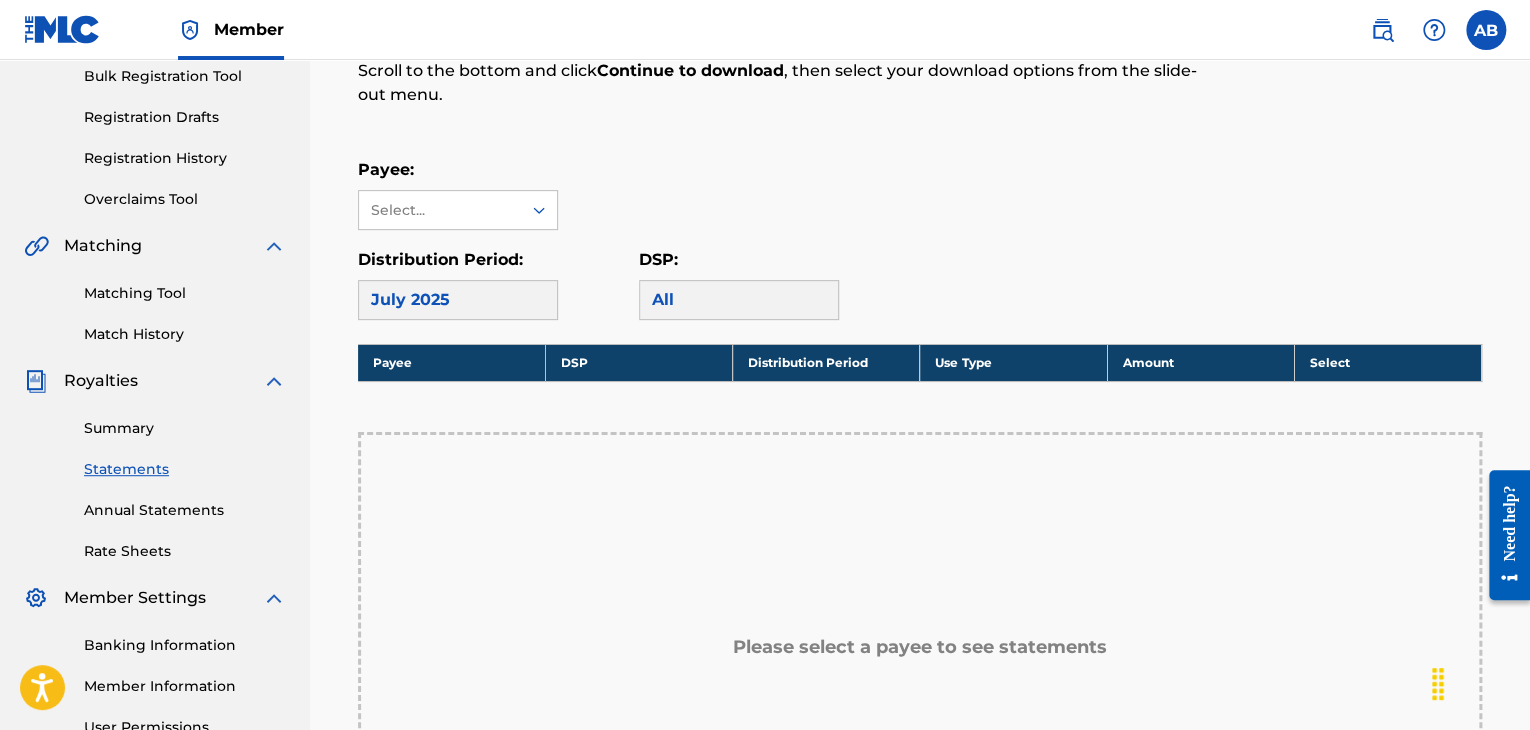 click on "Please select a payee to see statements" at bounding box center [920, 647] 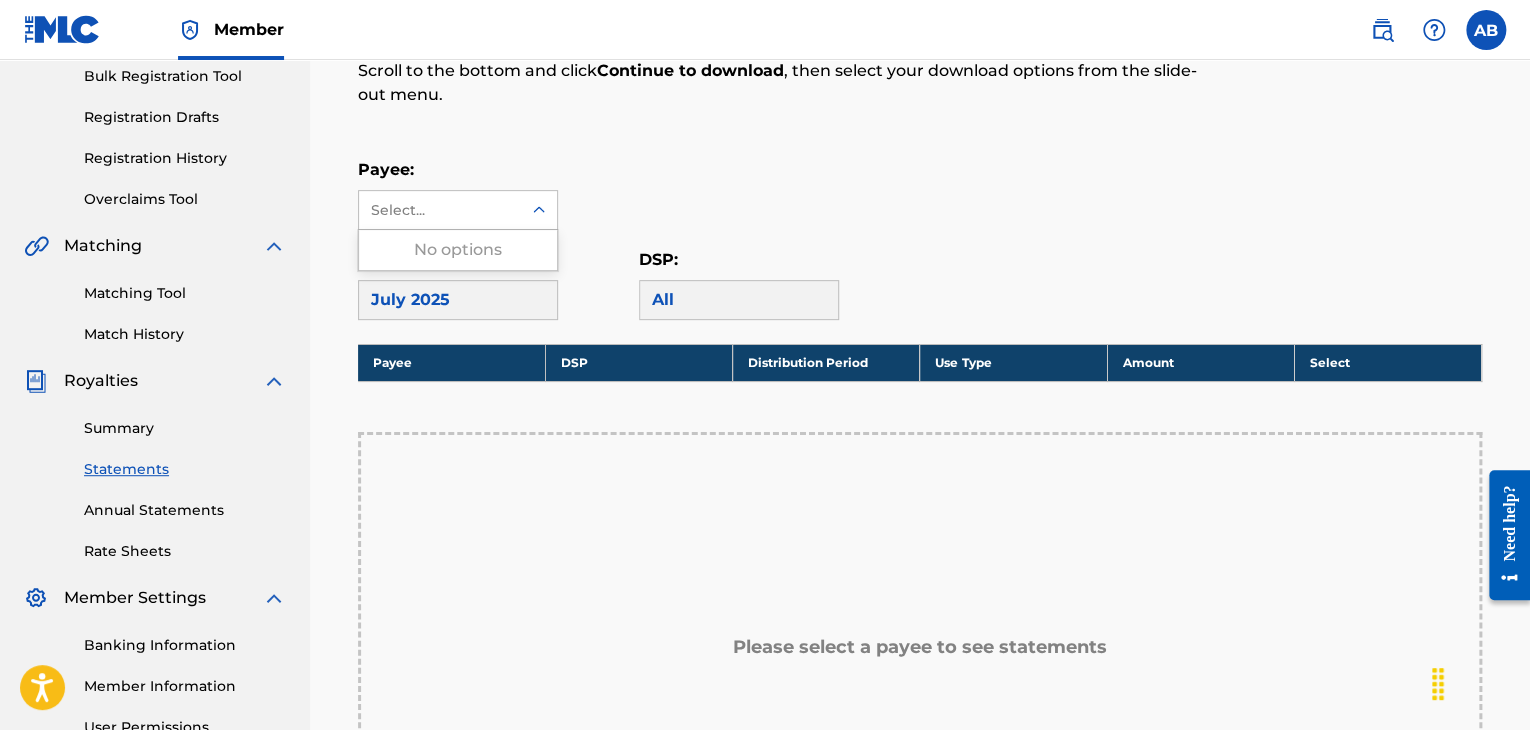 click on "Use Up and Down to choose options, press Enter to select the currently focused option, press Escape to exit the menu, press Tab to select the option and exit the menu. Select... No options" at bounding box center [458, 210] 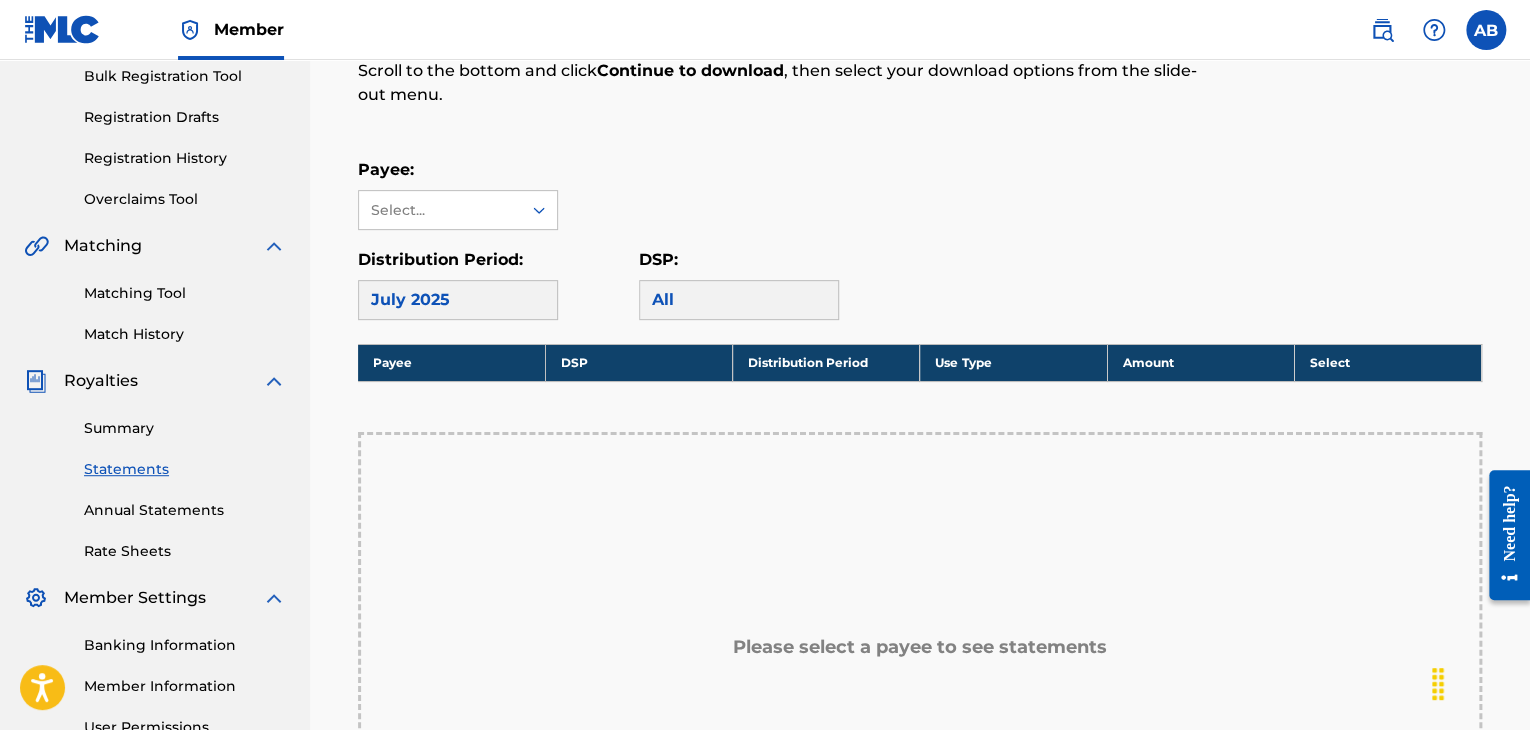 click on "July 2025" at bounding box center (458, 300) 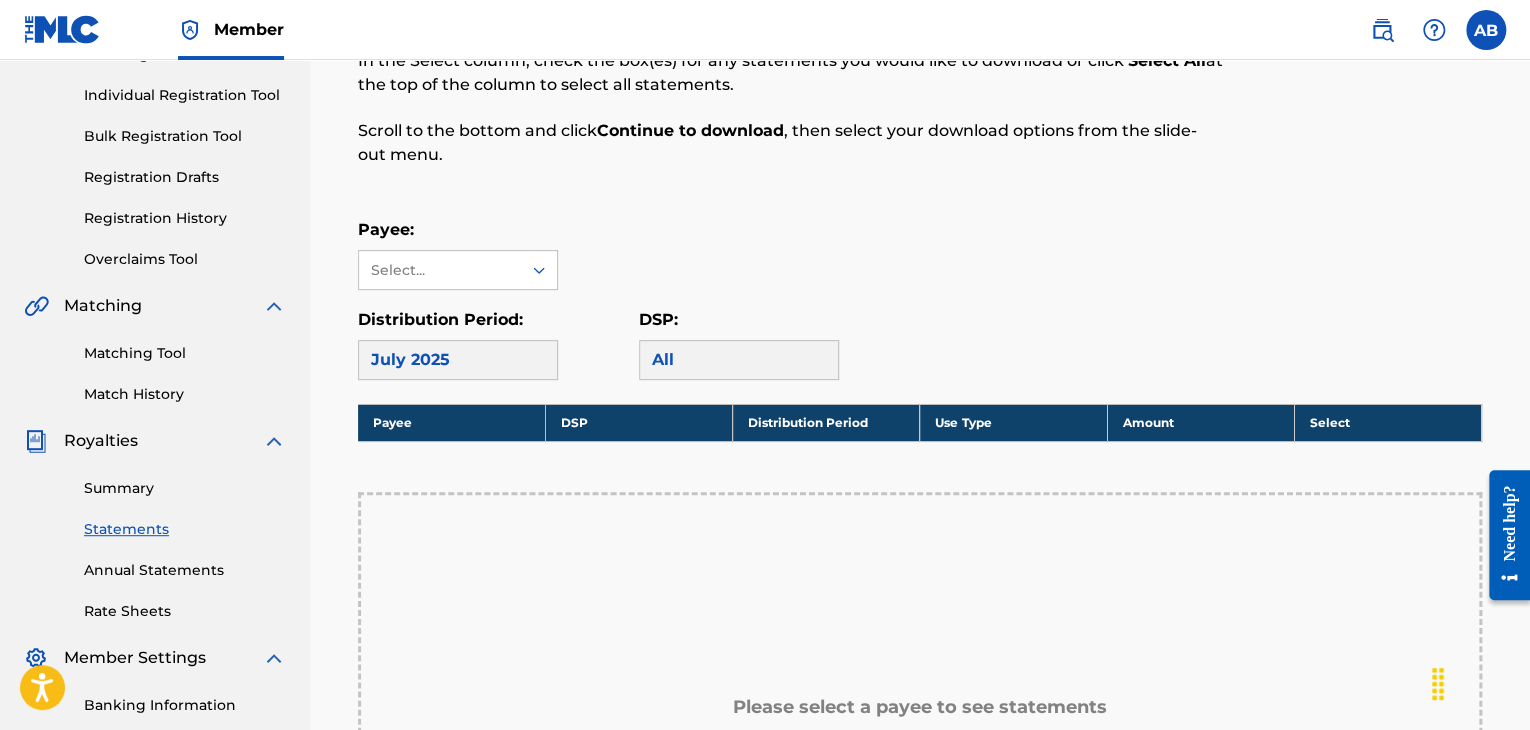 scroll, scrollTop: 200, scrollLeft: 0, axis: vertical 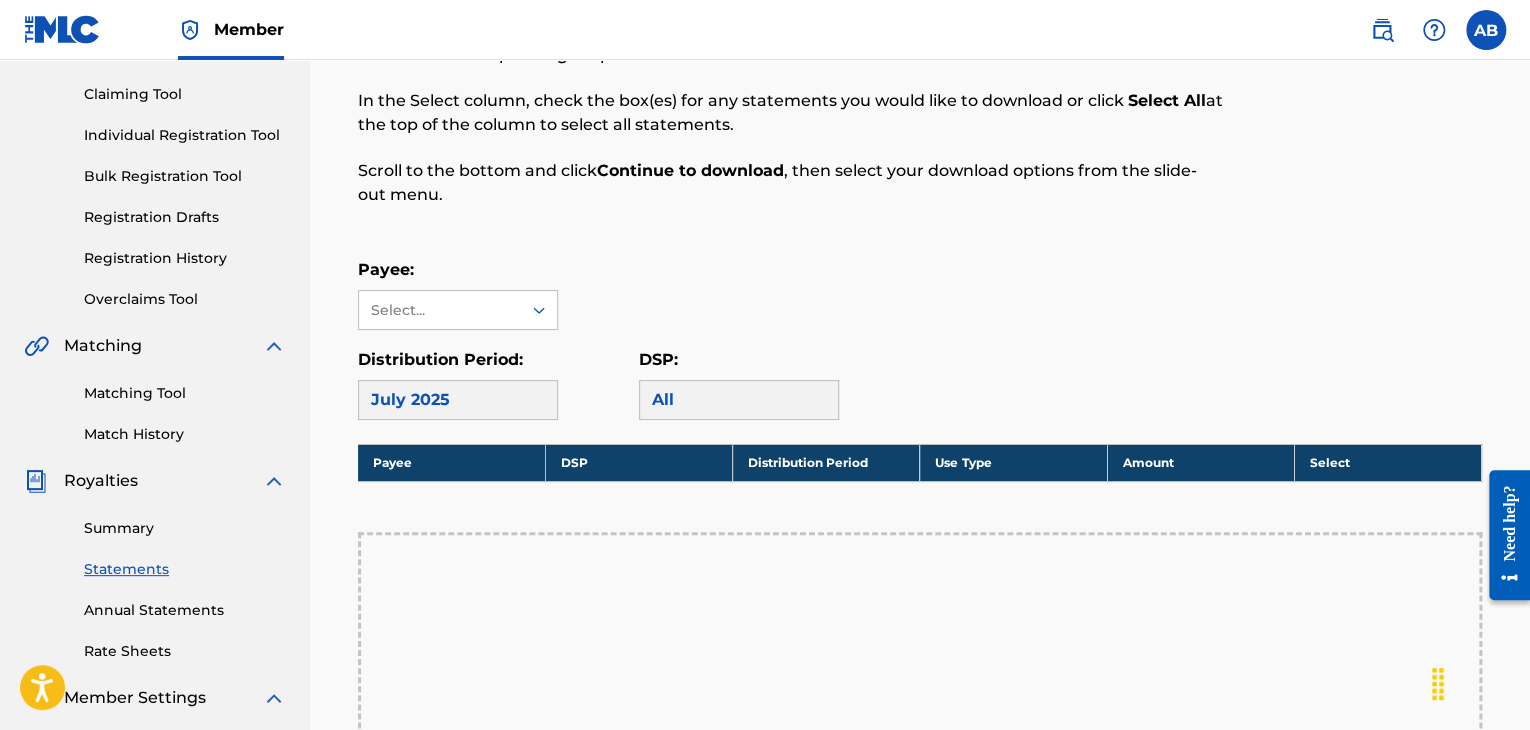 click on "Annual Statements" at bounding box center [185, 610] 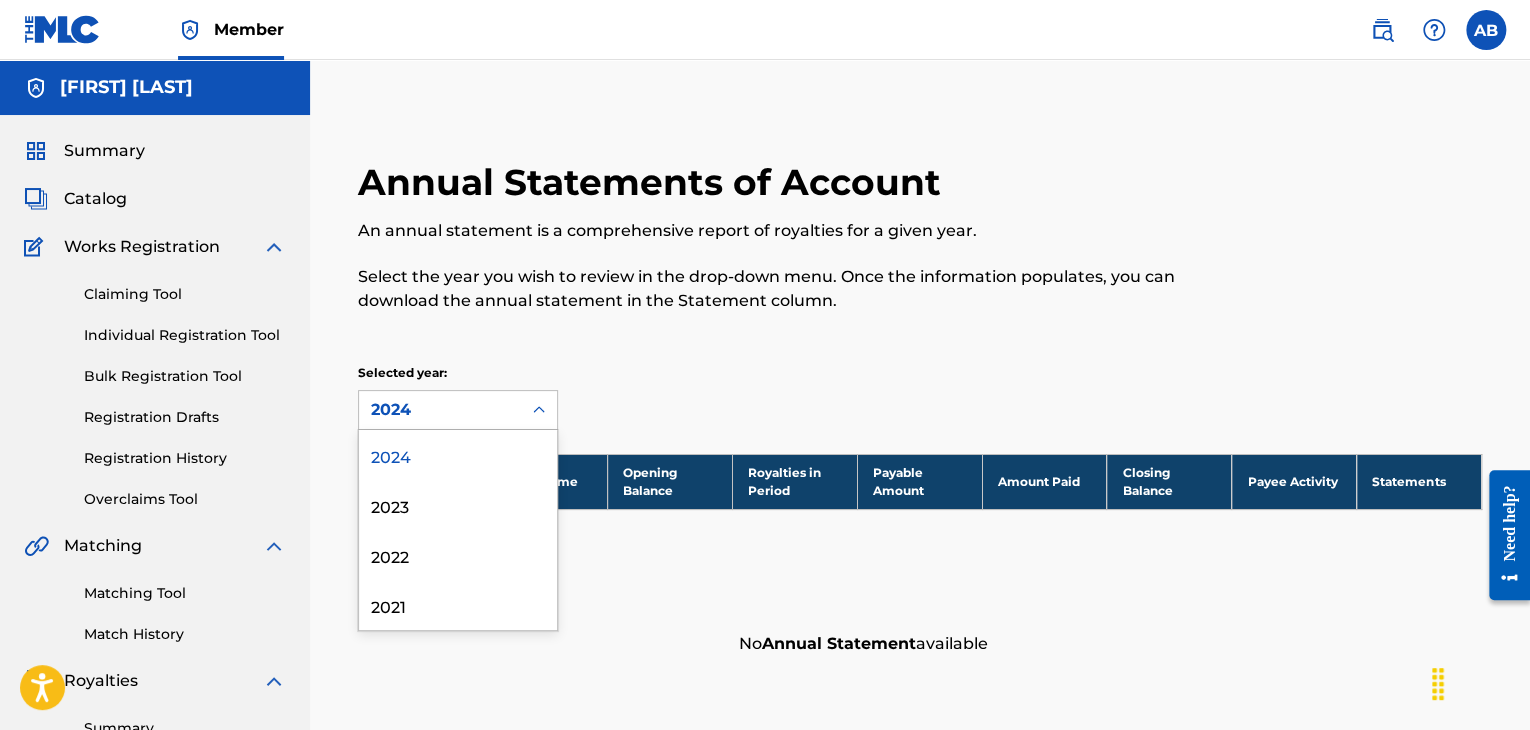 click on "2024" at bounding box center (440, 410) 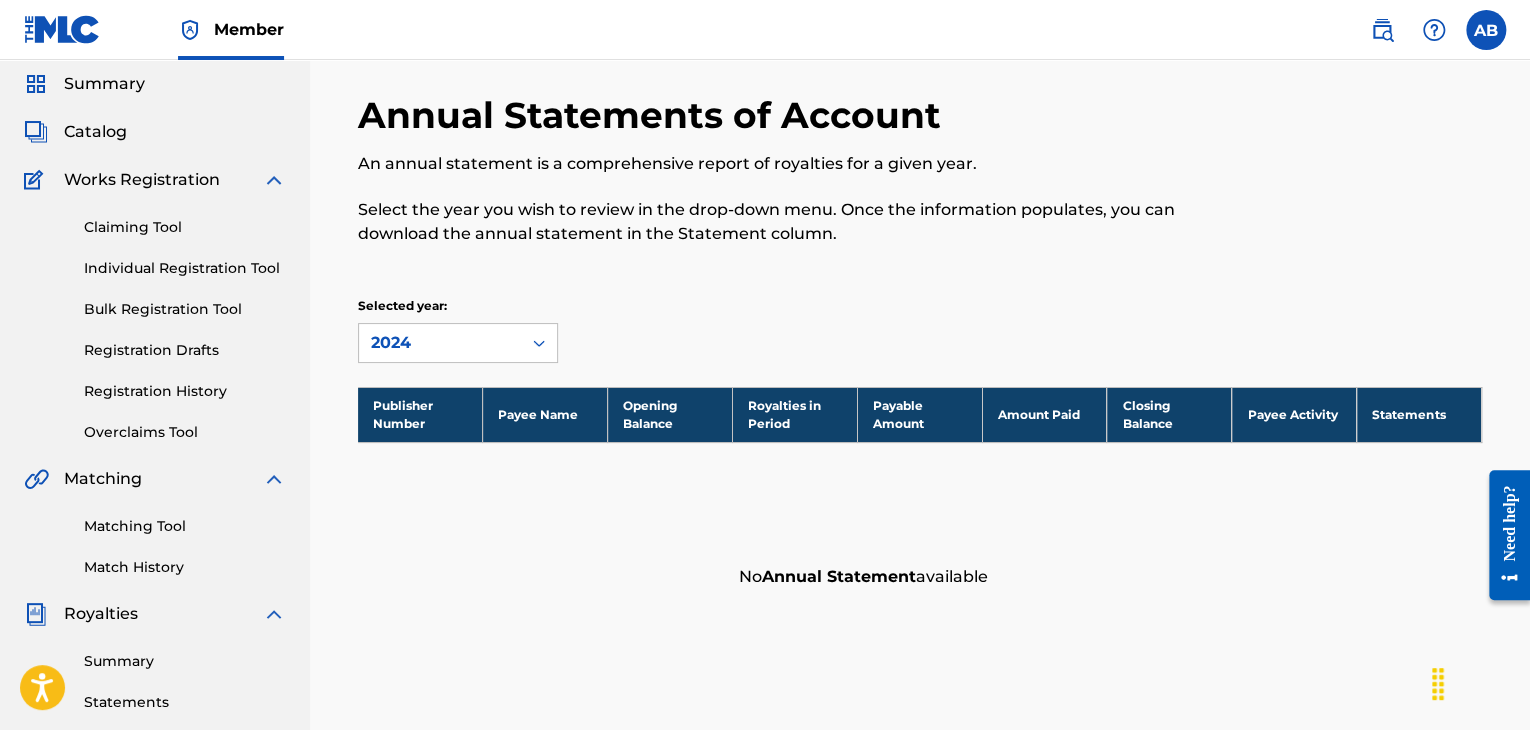scroll, scrollTop: 100, scrollLeft: 0, axis: vertical 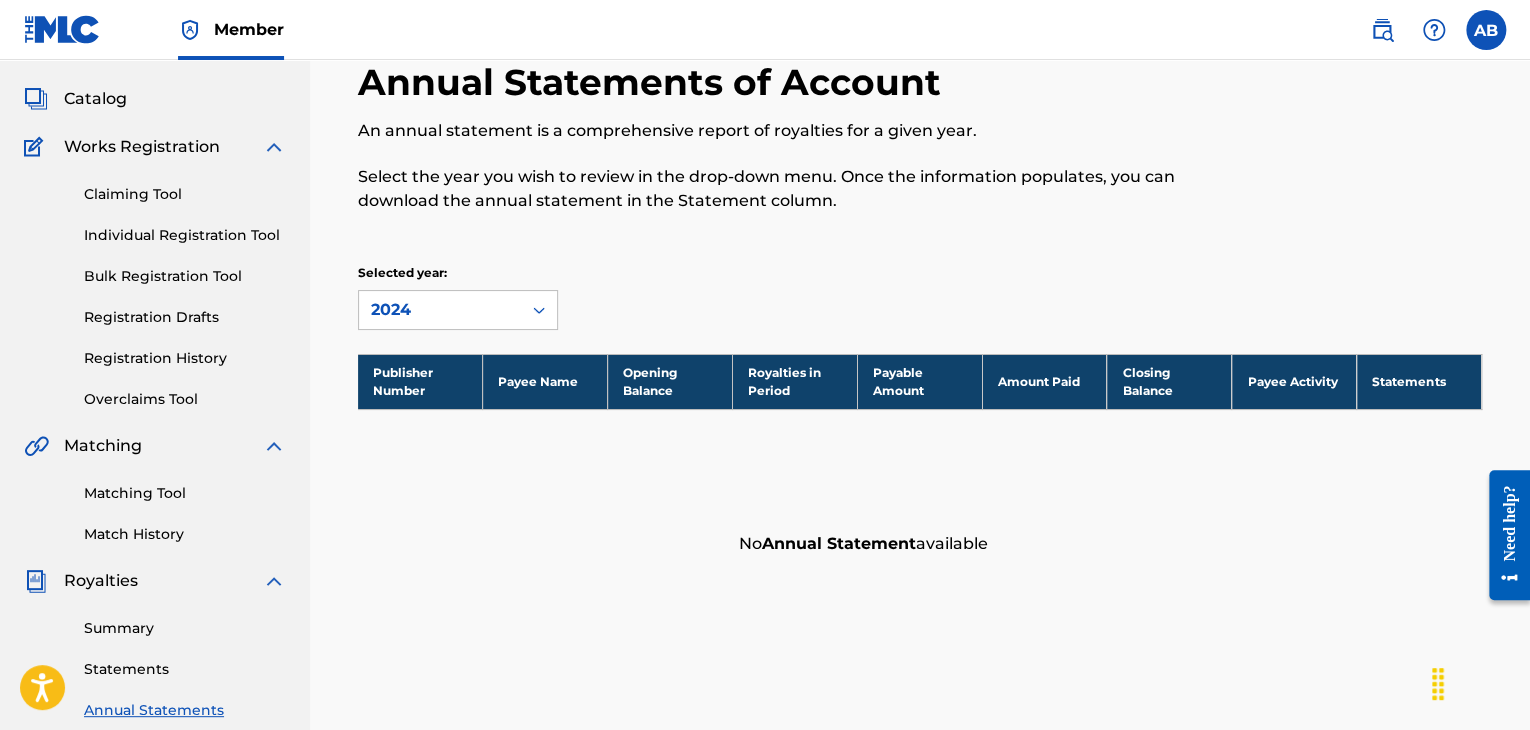 click on "Match History" at bounding box center [185, 534] 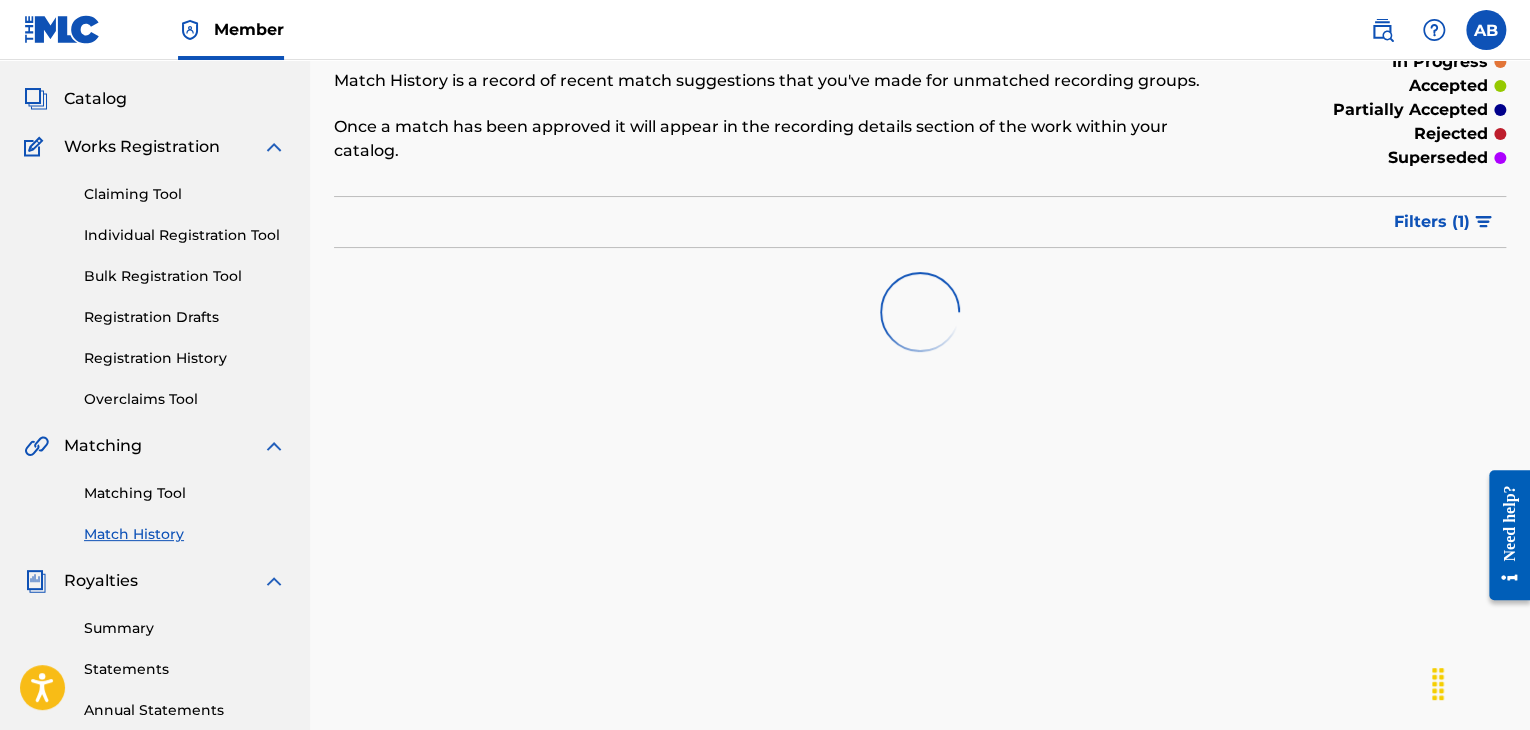 scroll, scrollTop: 0, scrollLeft: 0, axis: both 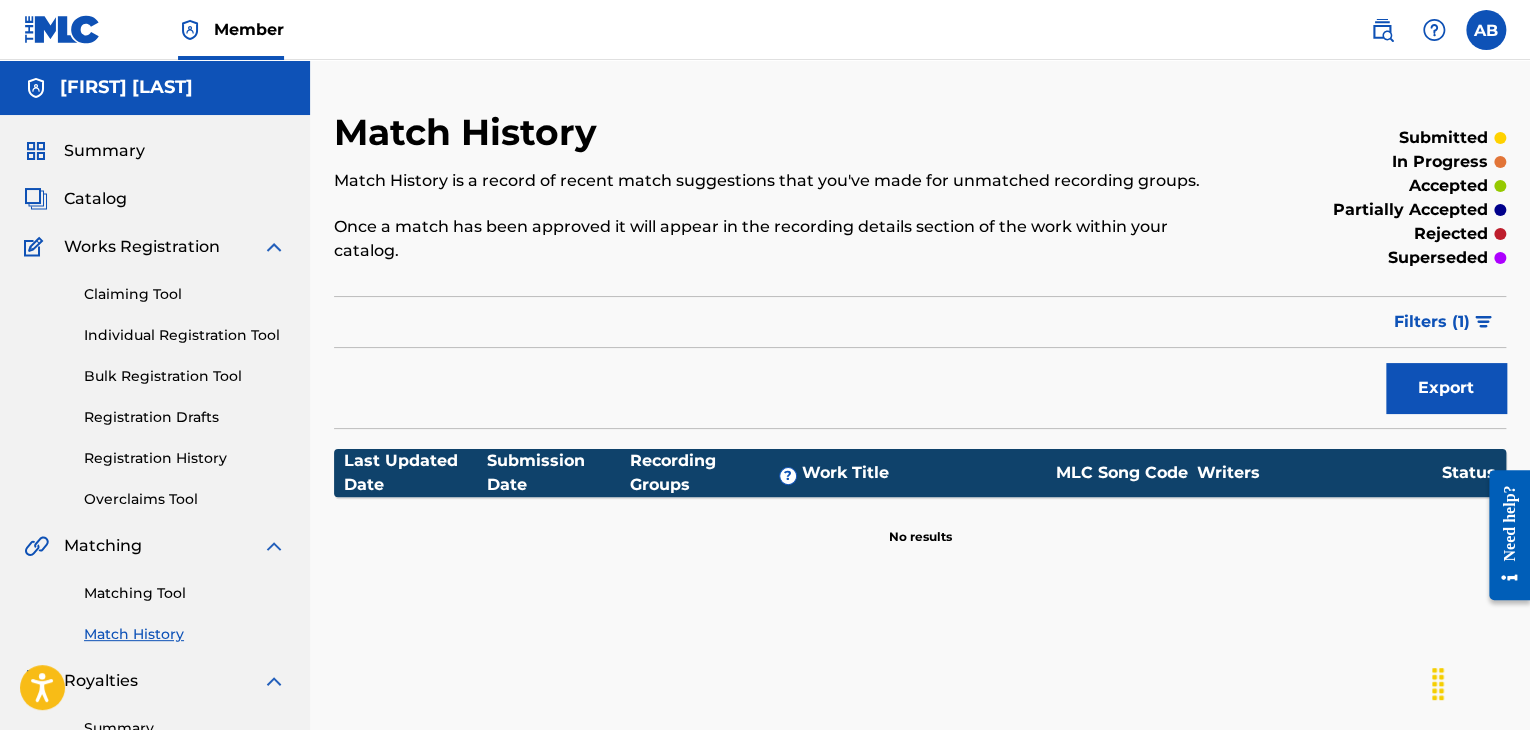 click on "Individual Registration Tool" at bounding box center [185, 335] 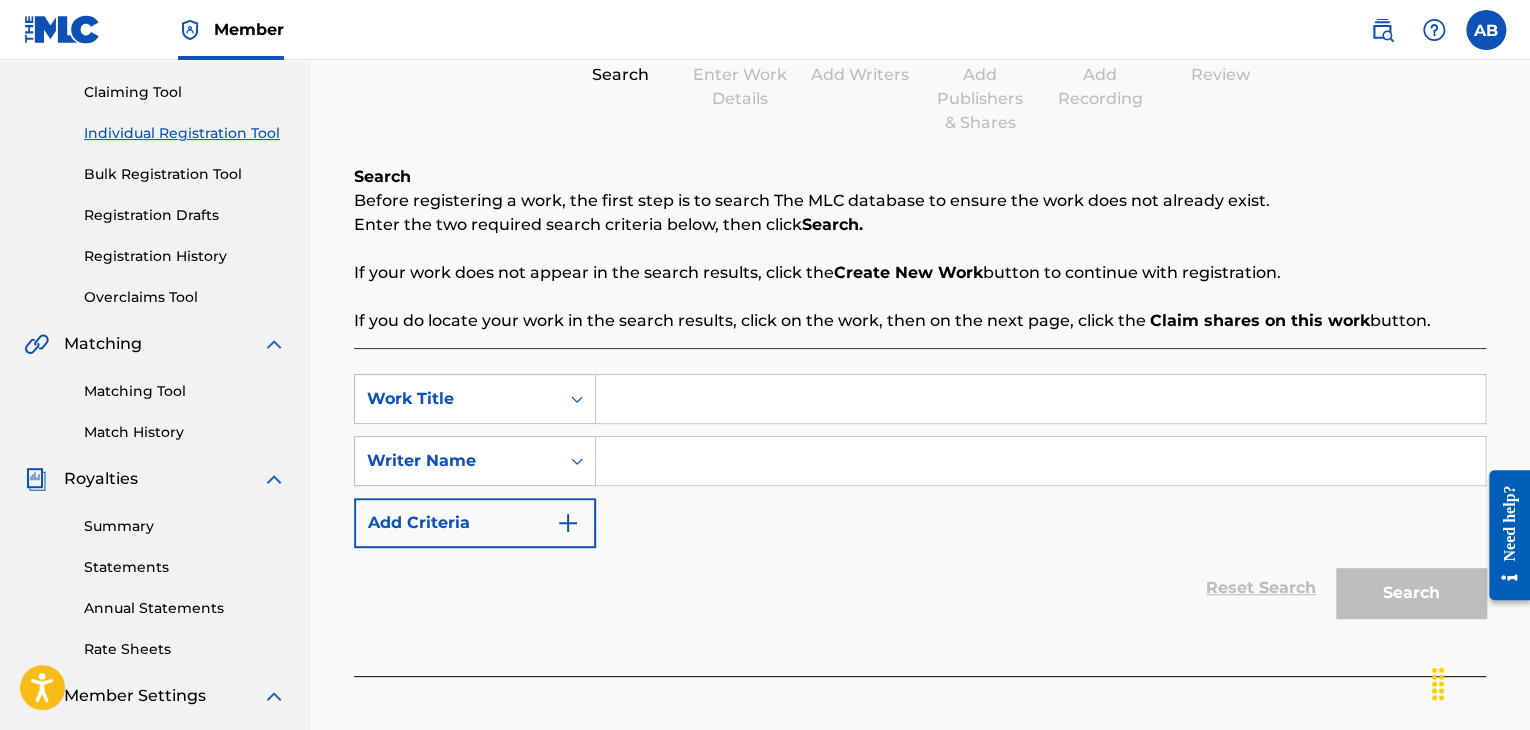 scroll, scrollTop: 100, scrollLeft: 0, axis: vertical 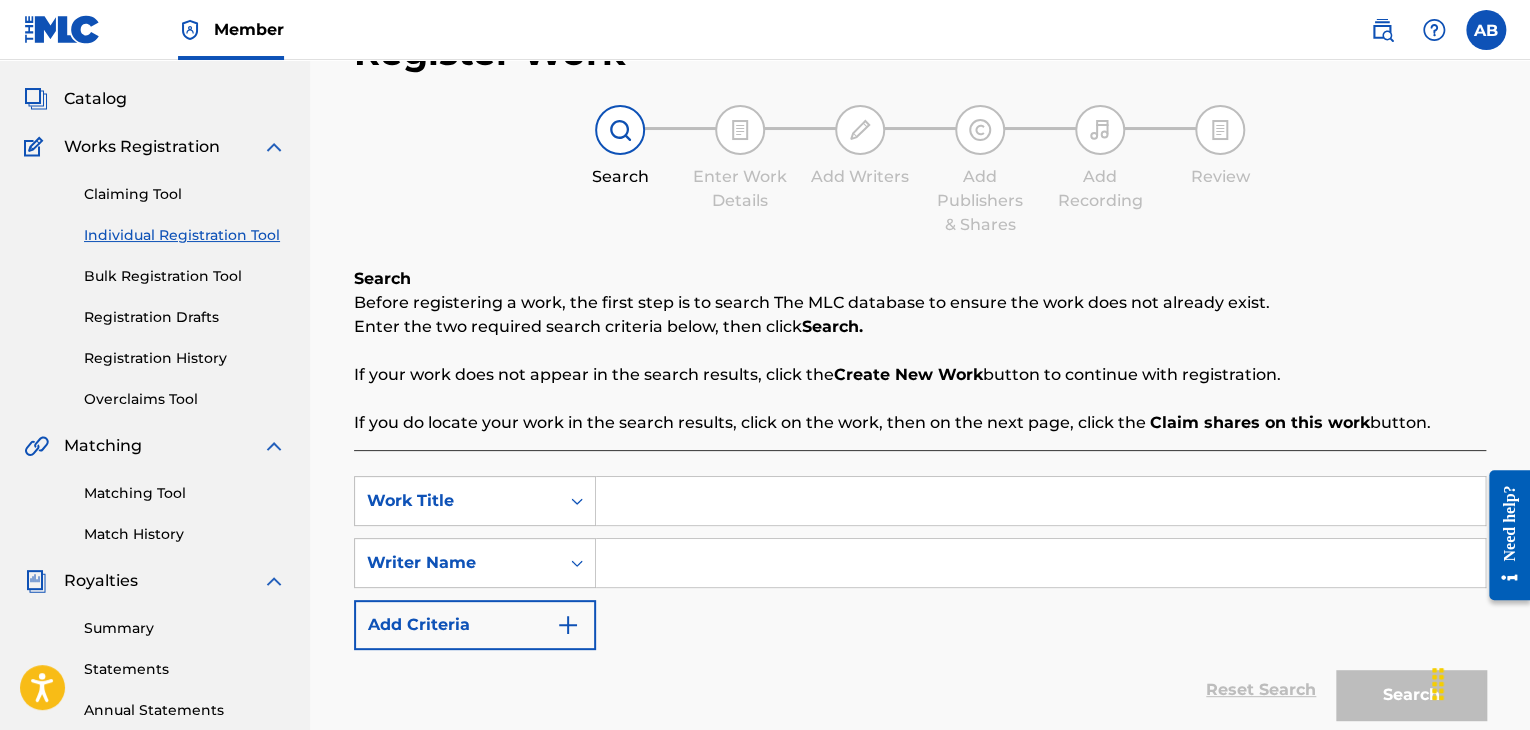 click on "Overclaims Tool" at bounding box center (185, 399) 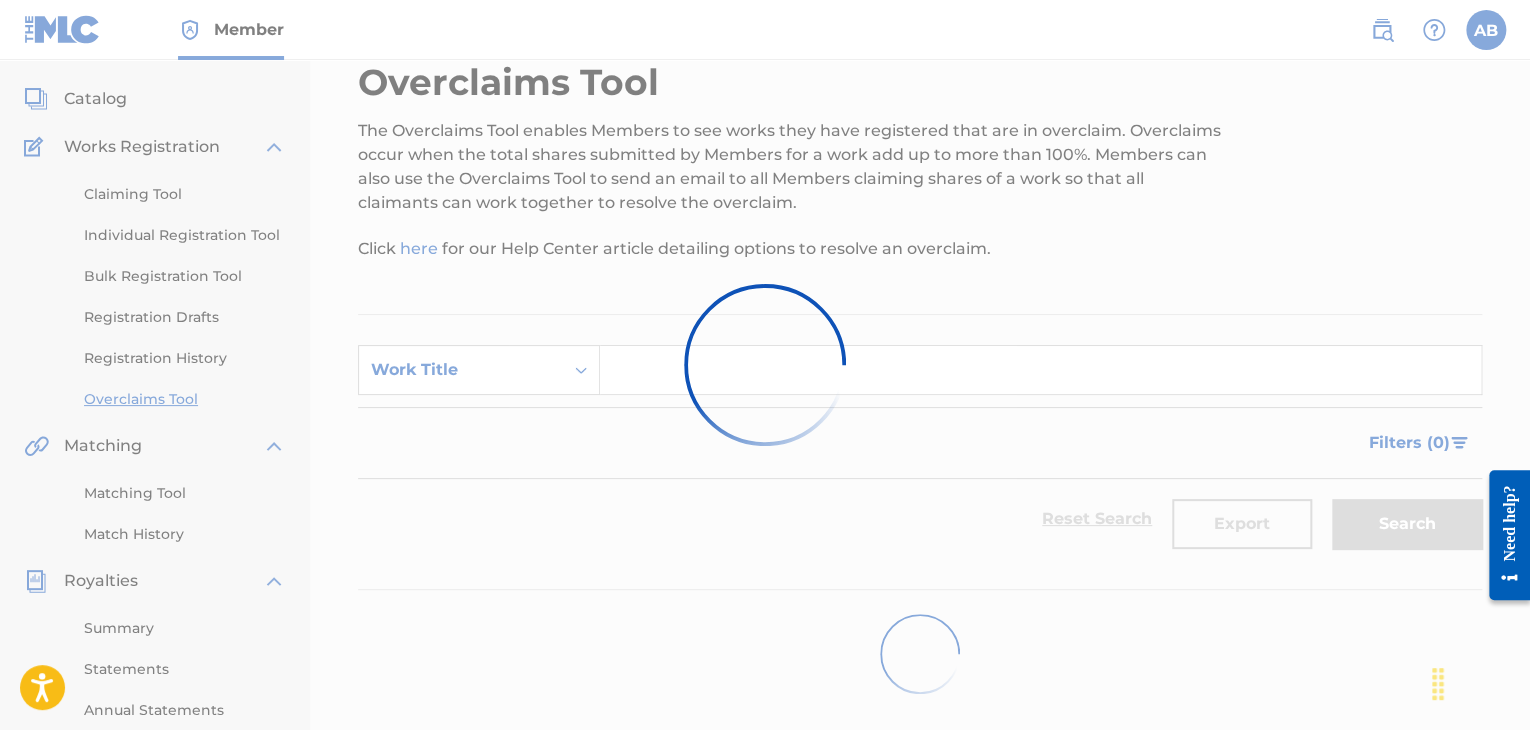 scroll, scrollTop: 0, scrollLeft: 0, axis: both 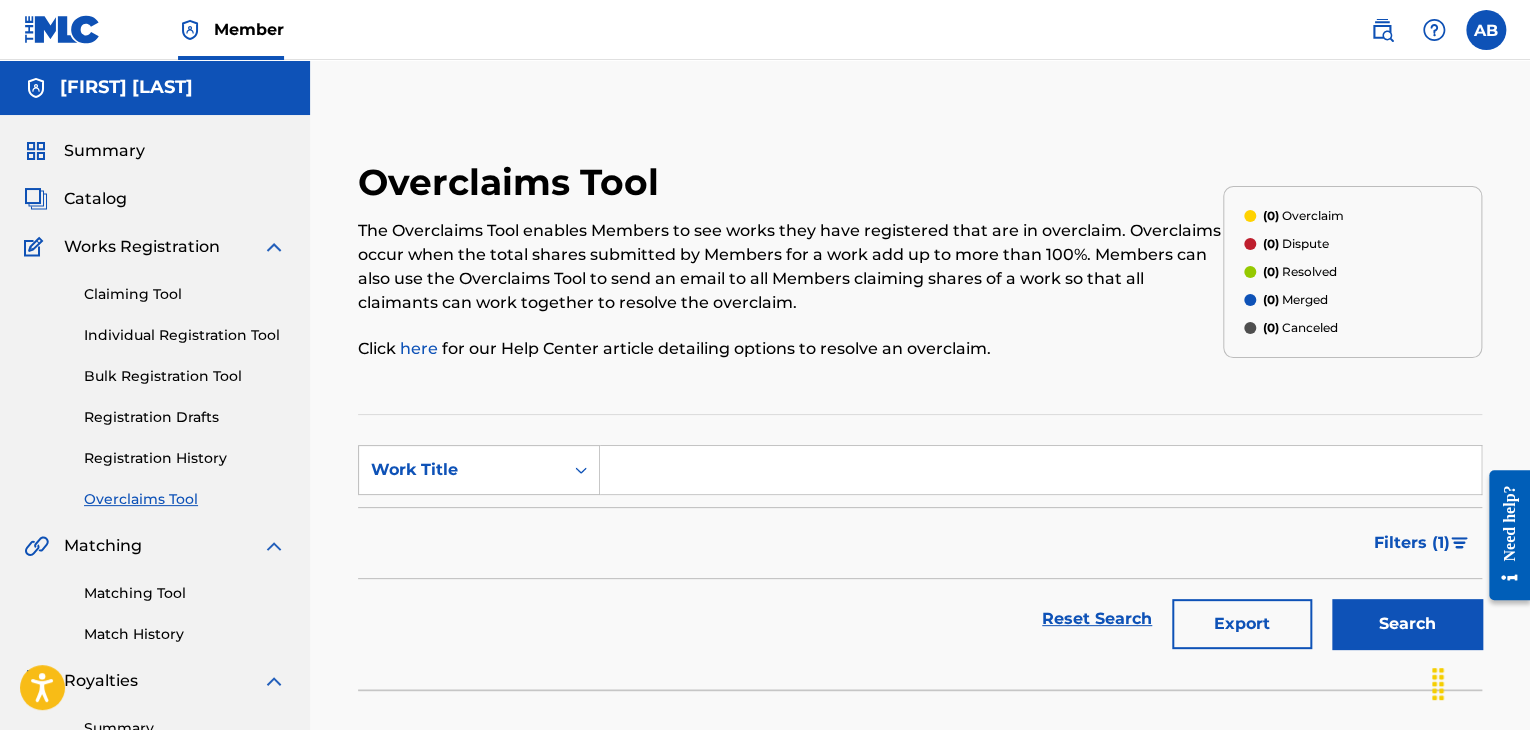 click on "Claiming Tool" at bounding box center [185, 294] 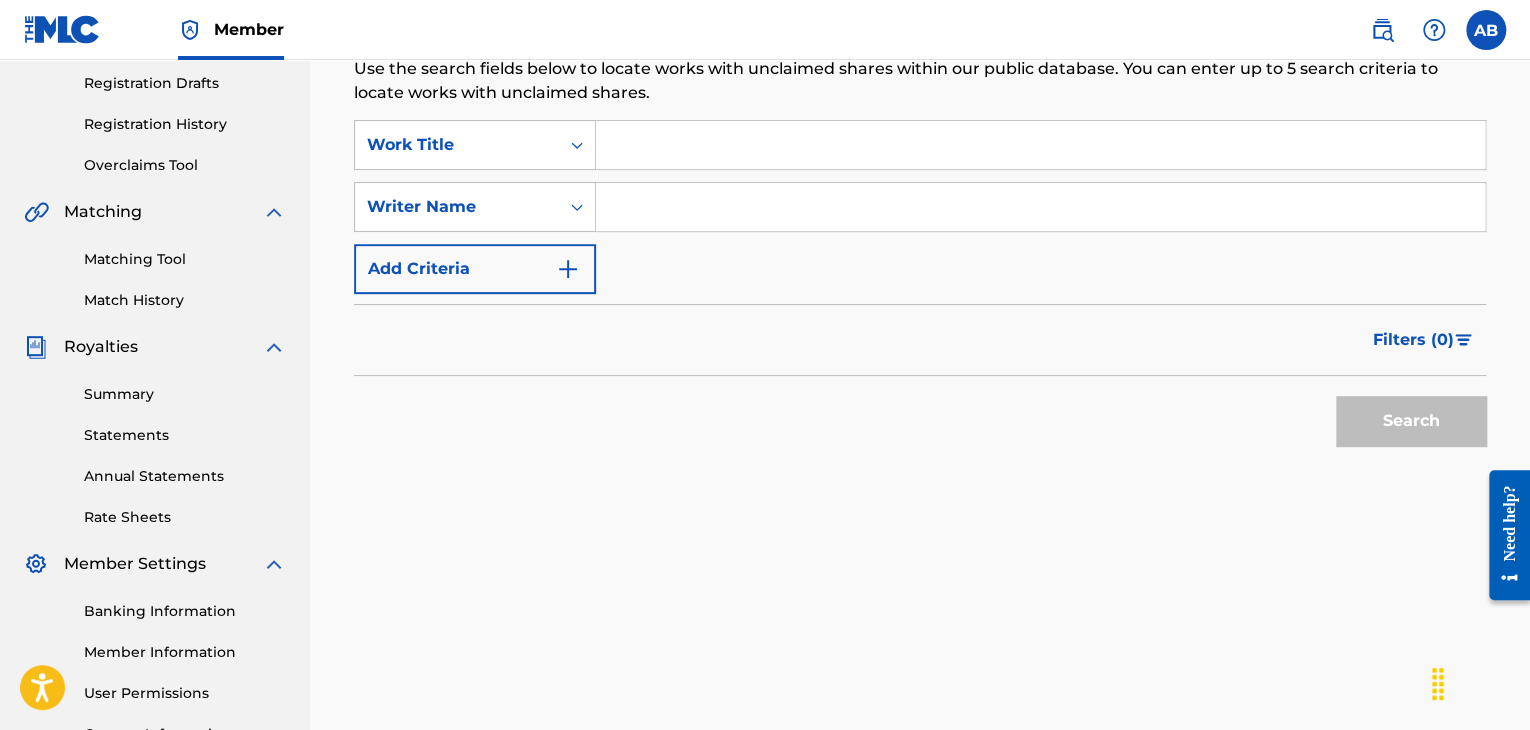 scroll, scrollTop: 200, scrollLeft: 0, axis: vertical 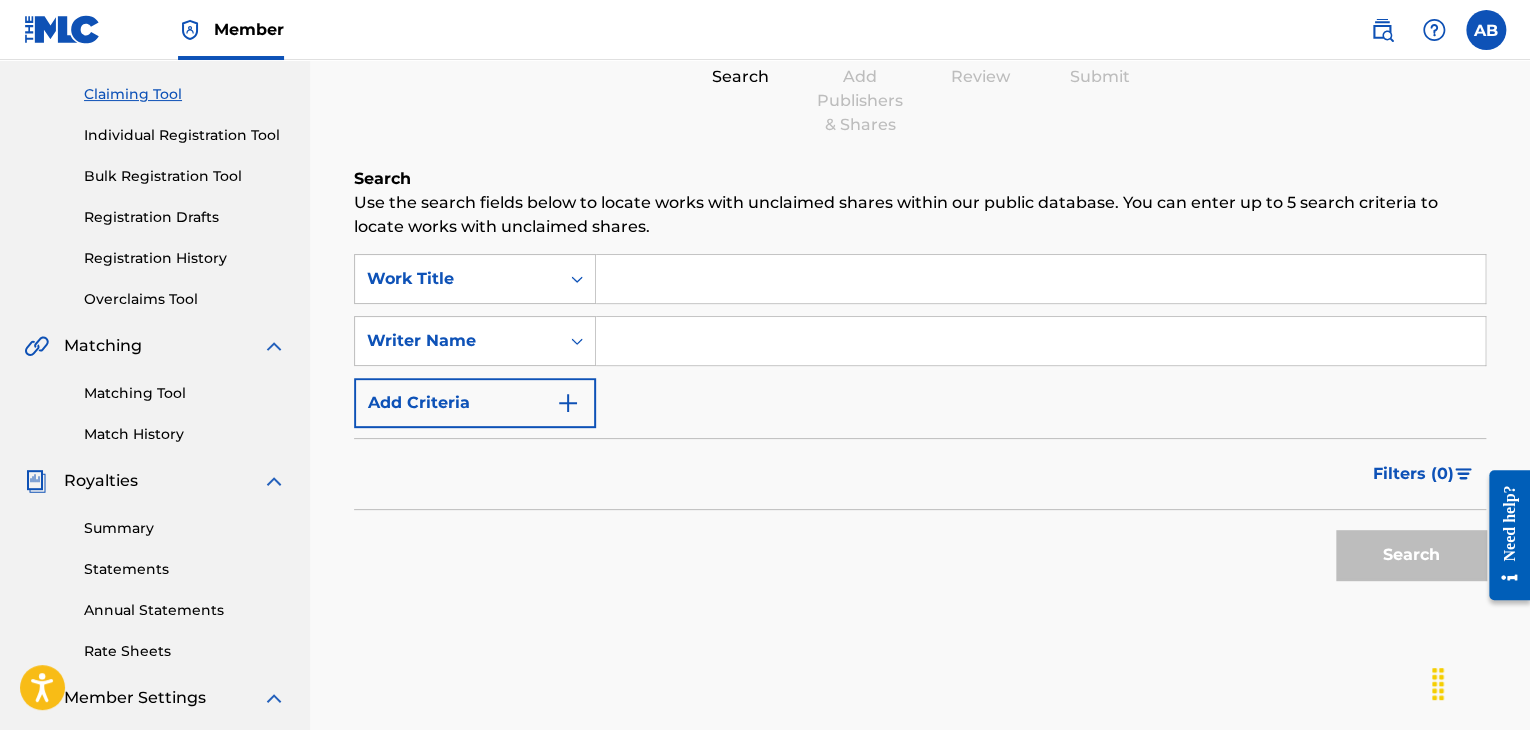 click on "Individual Registration Tool" at bounding box center (185, 135) 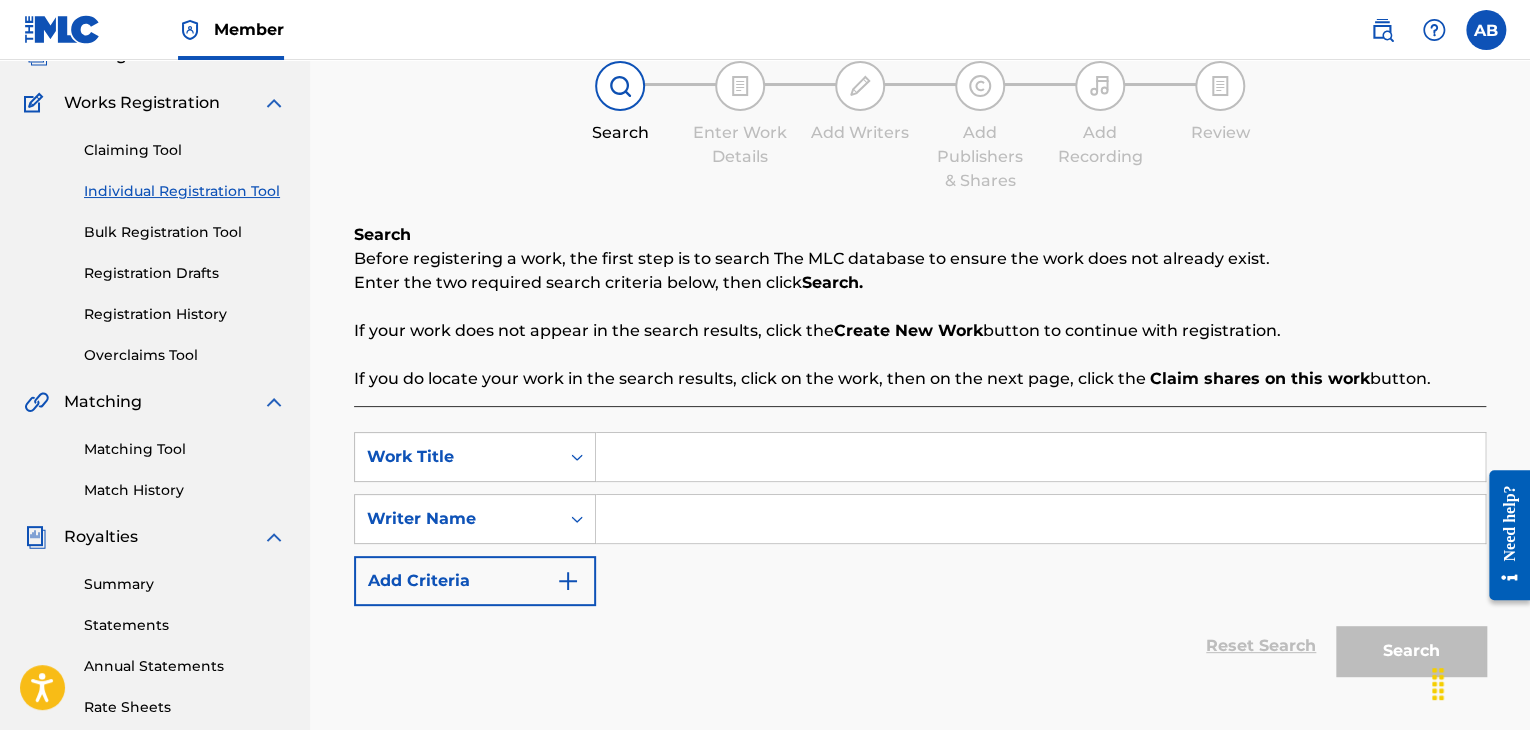 scroll, scrollTop: 110, scrollLeft: 0, axis: vertical 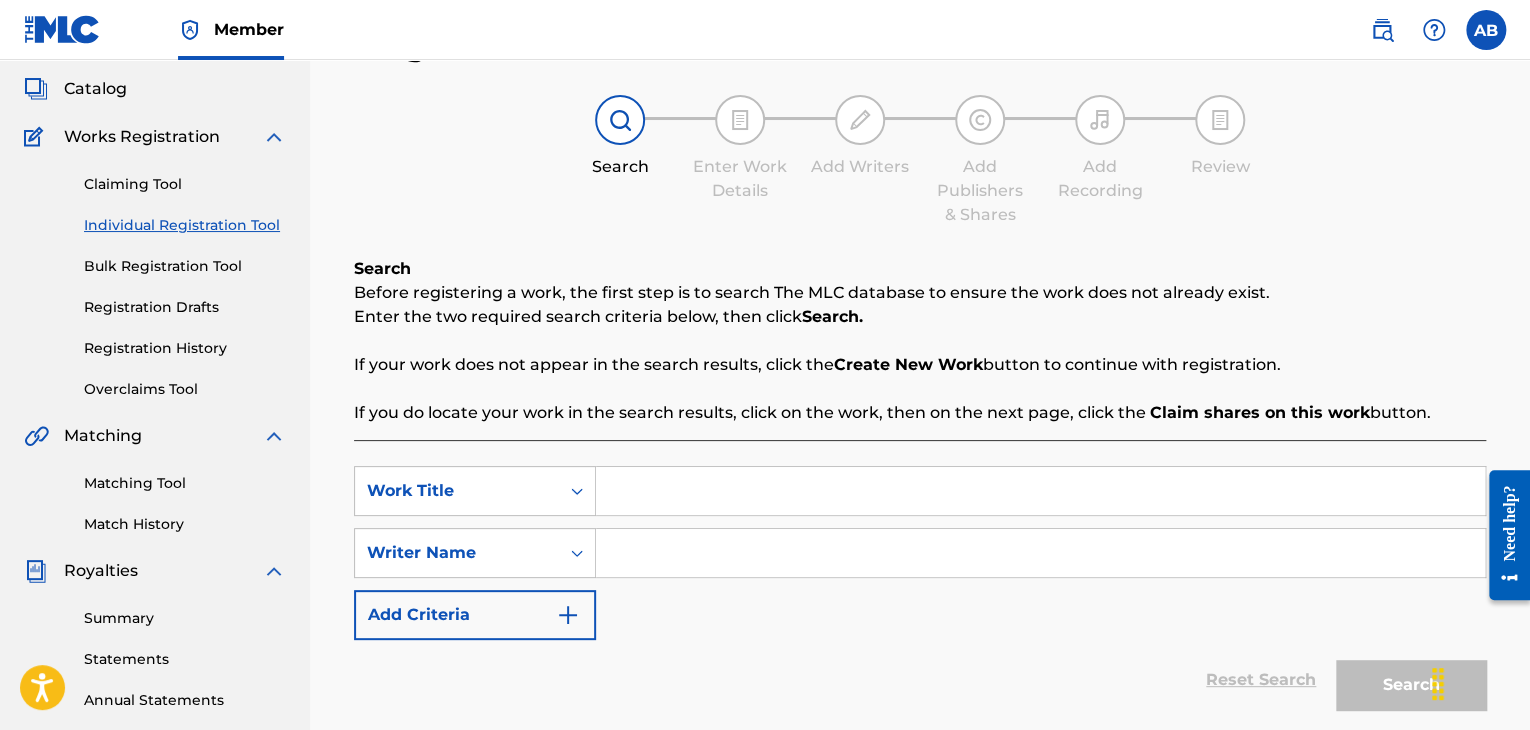 click on "Registration History" at bounding box center [185, 348] 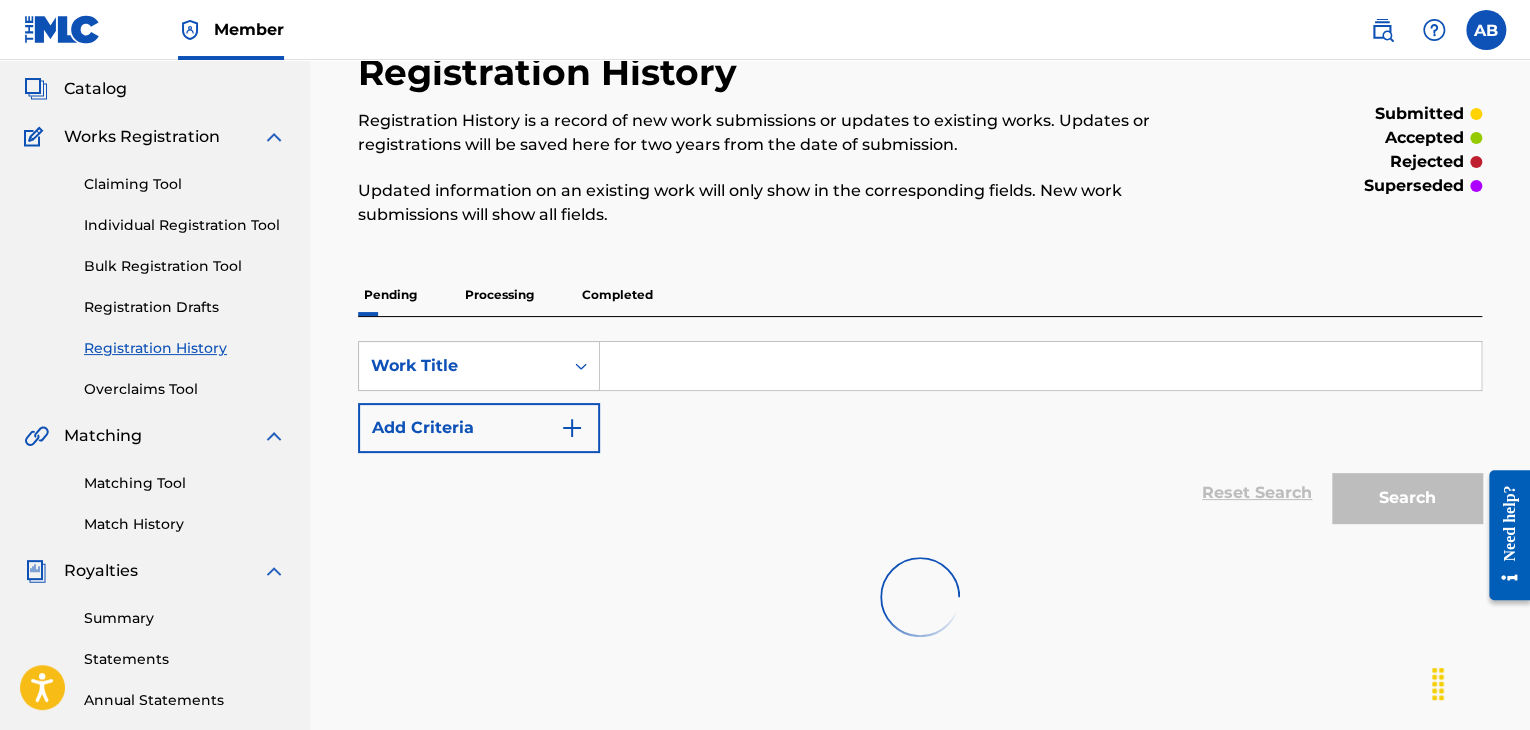 scroll, scrollTop: 0, scrollLeft: 0, axis: both 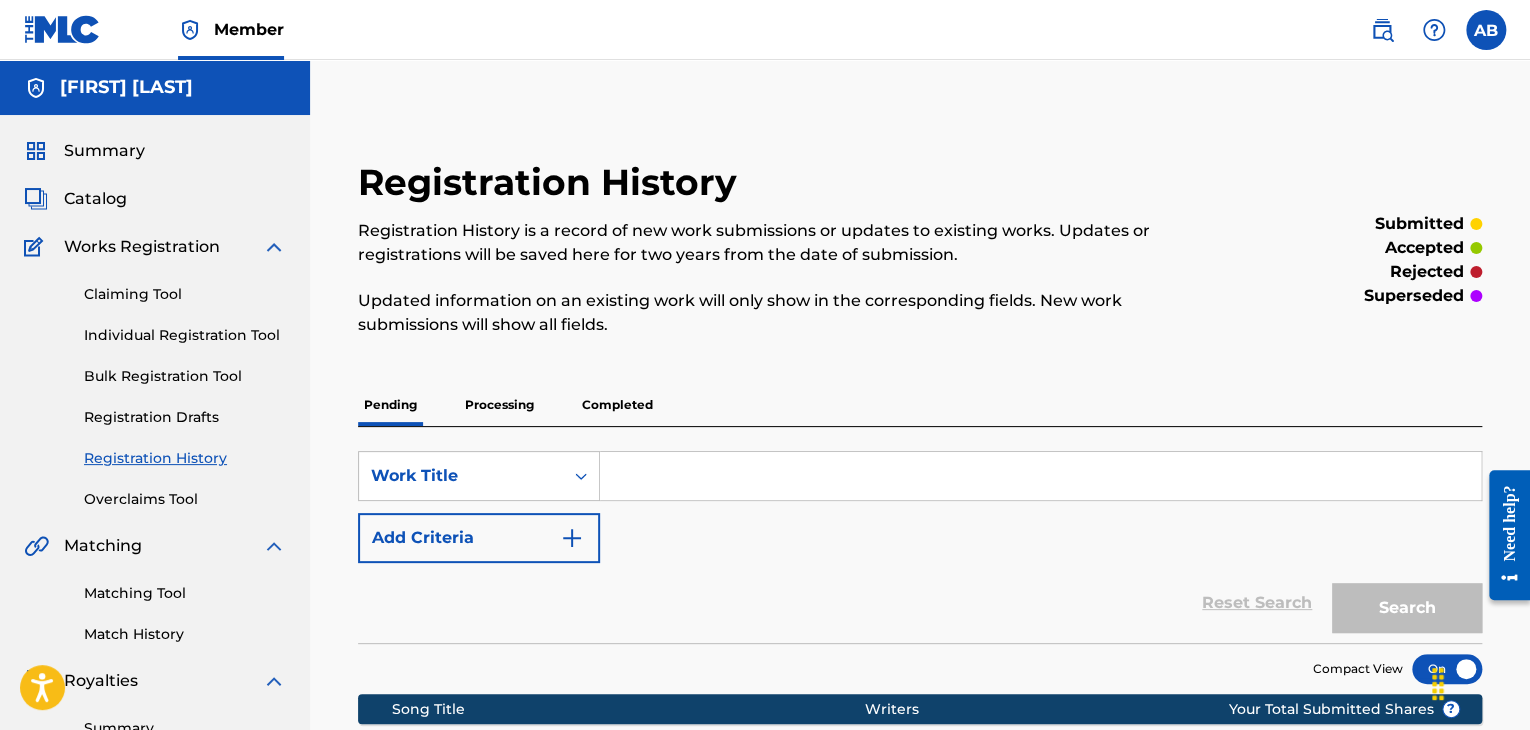 click on "Completed" at bounding box center (617, 405) 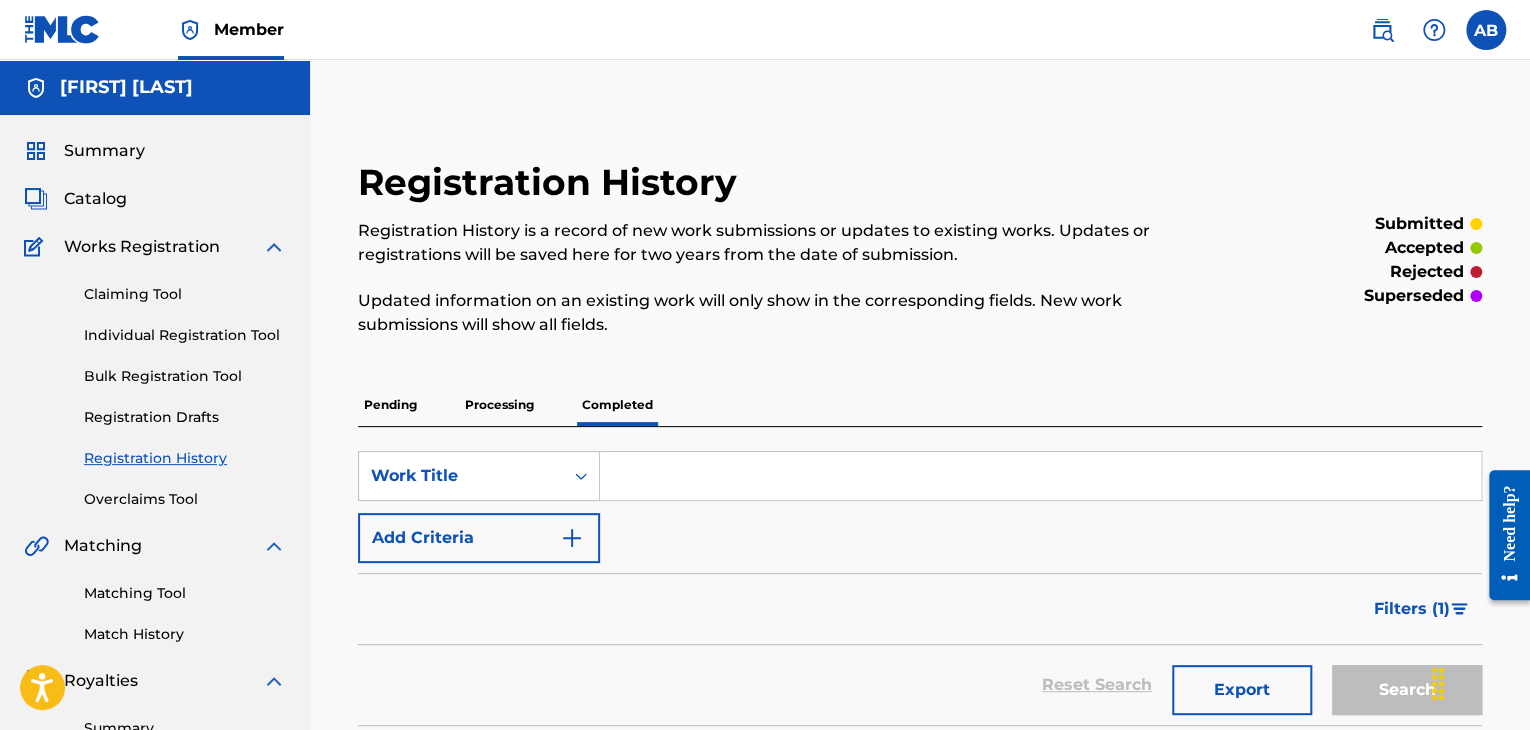 click on "Processing" at bounding box center (499, 405) 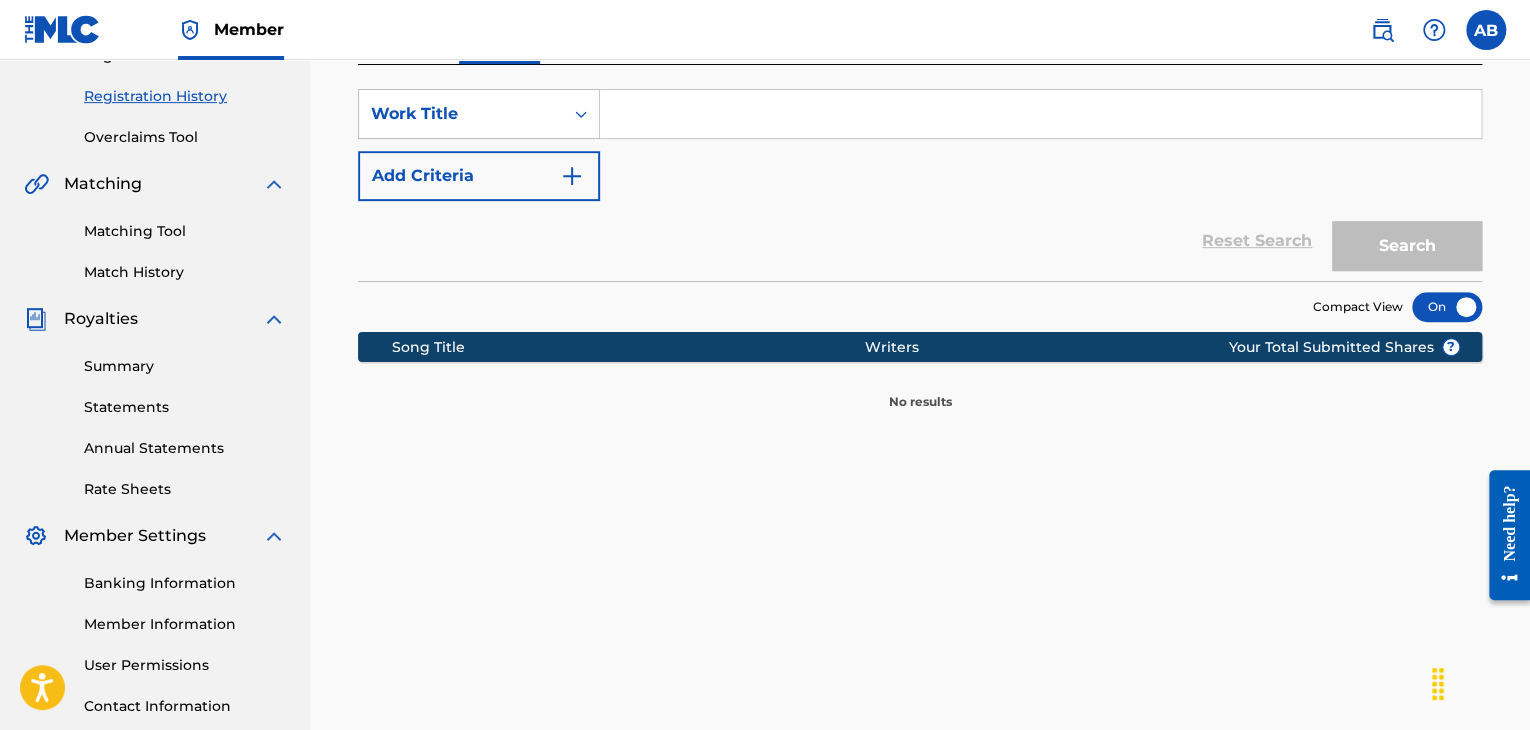 scroll, scrollTop: 200, scrollLeft: 0, axis: vertical 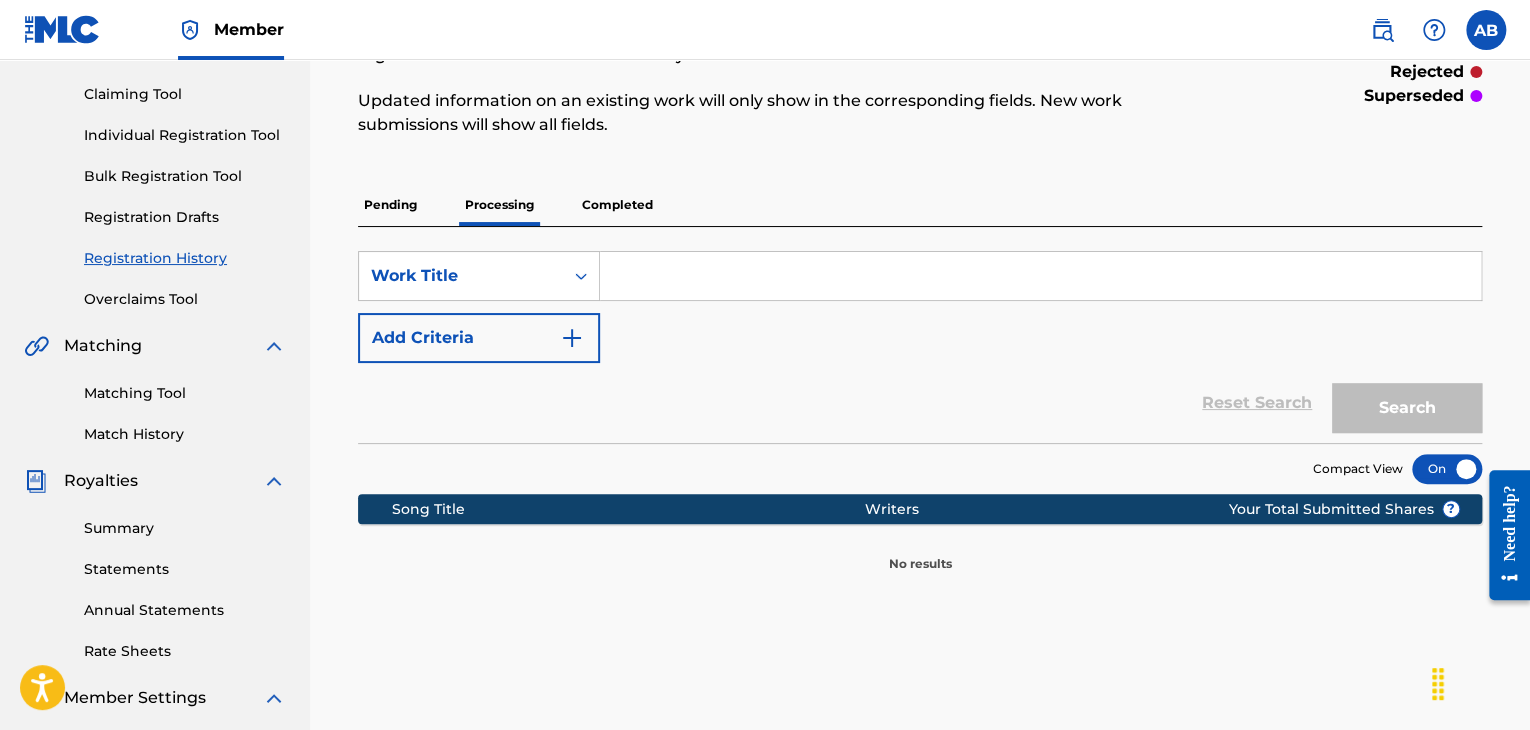 click on "Completed" at bounding box center (617, 205) 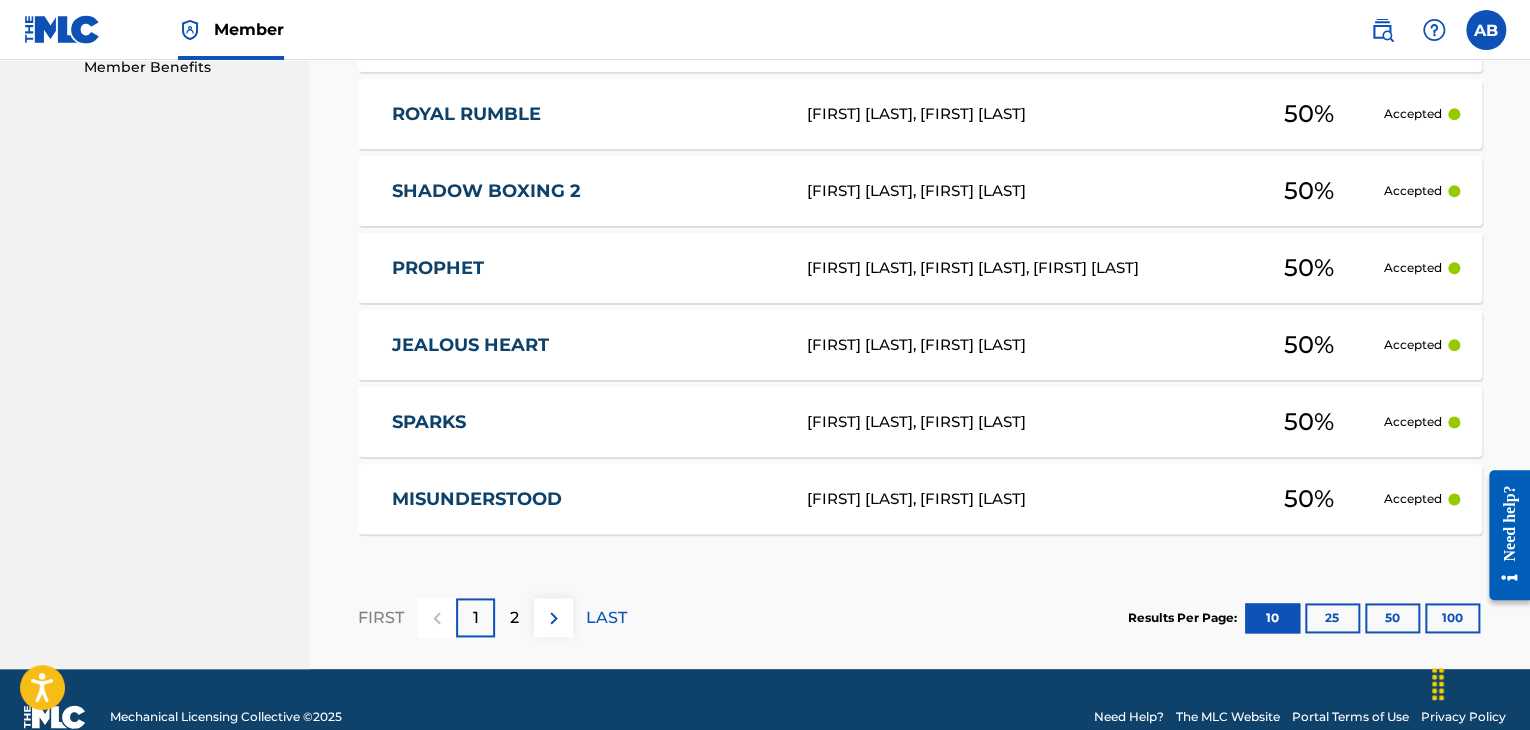 scroll, scrollTop: 1076, scrollLeft: 0, axis: vertical 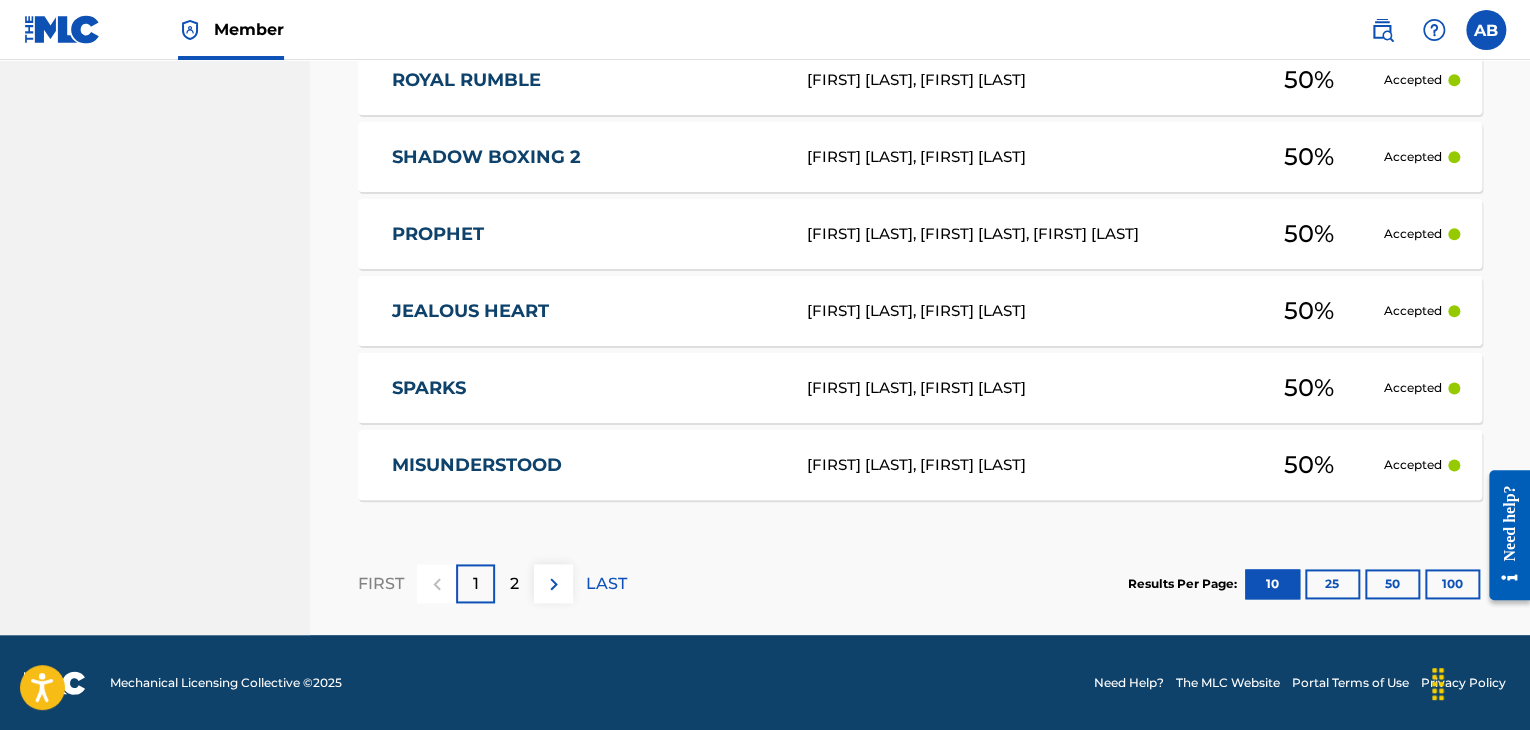 click on "2" at bounding box center [514, 583] 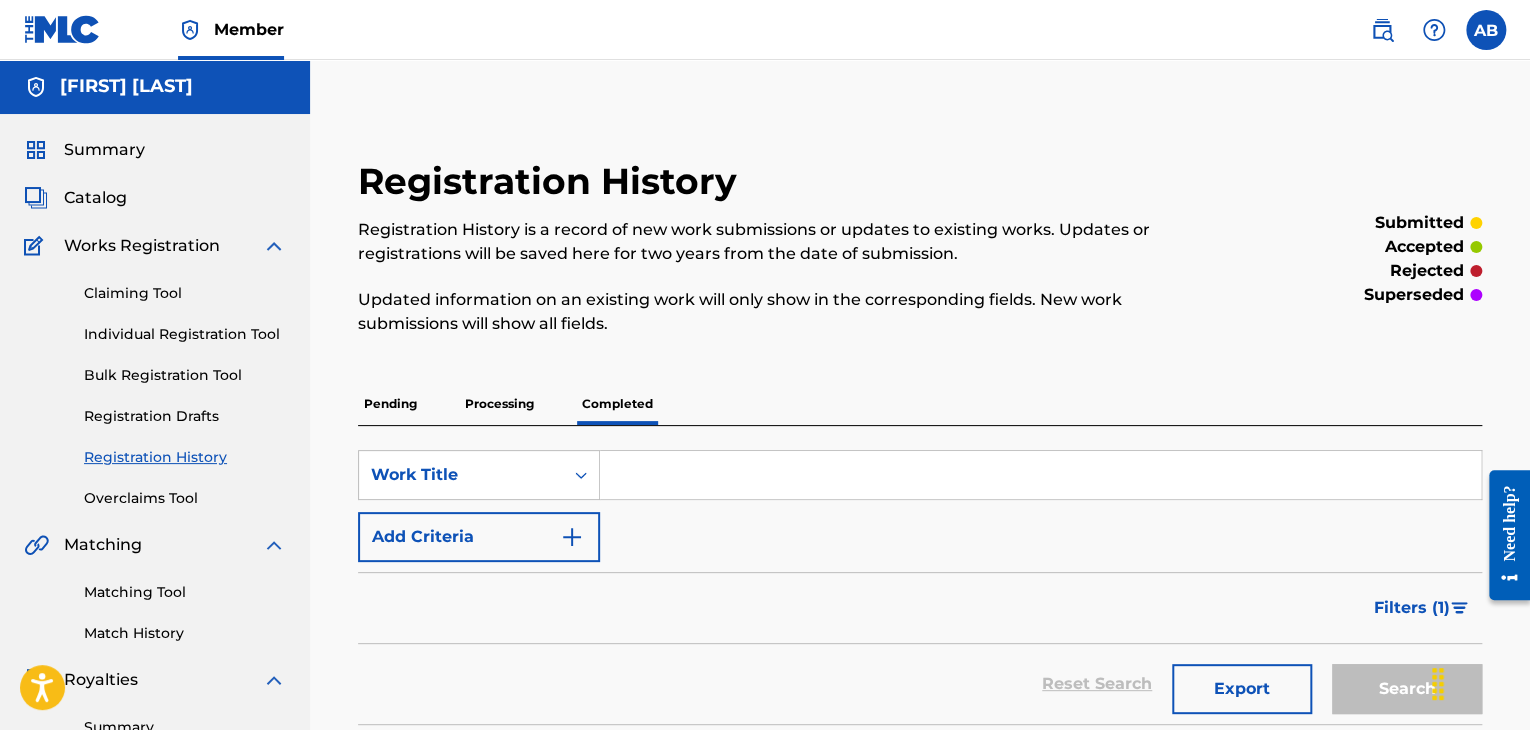 scroll, scrollTop: 0, scrollLeft: 0, axis: both 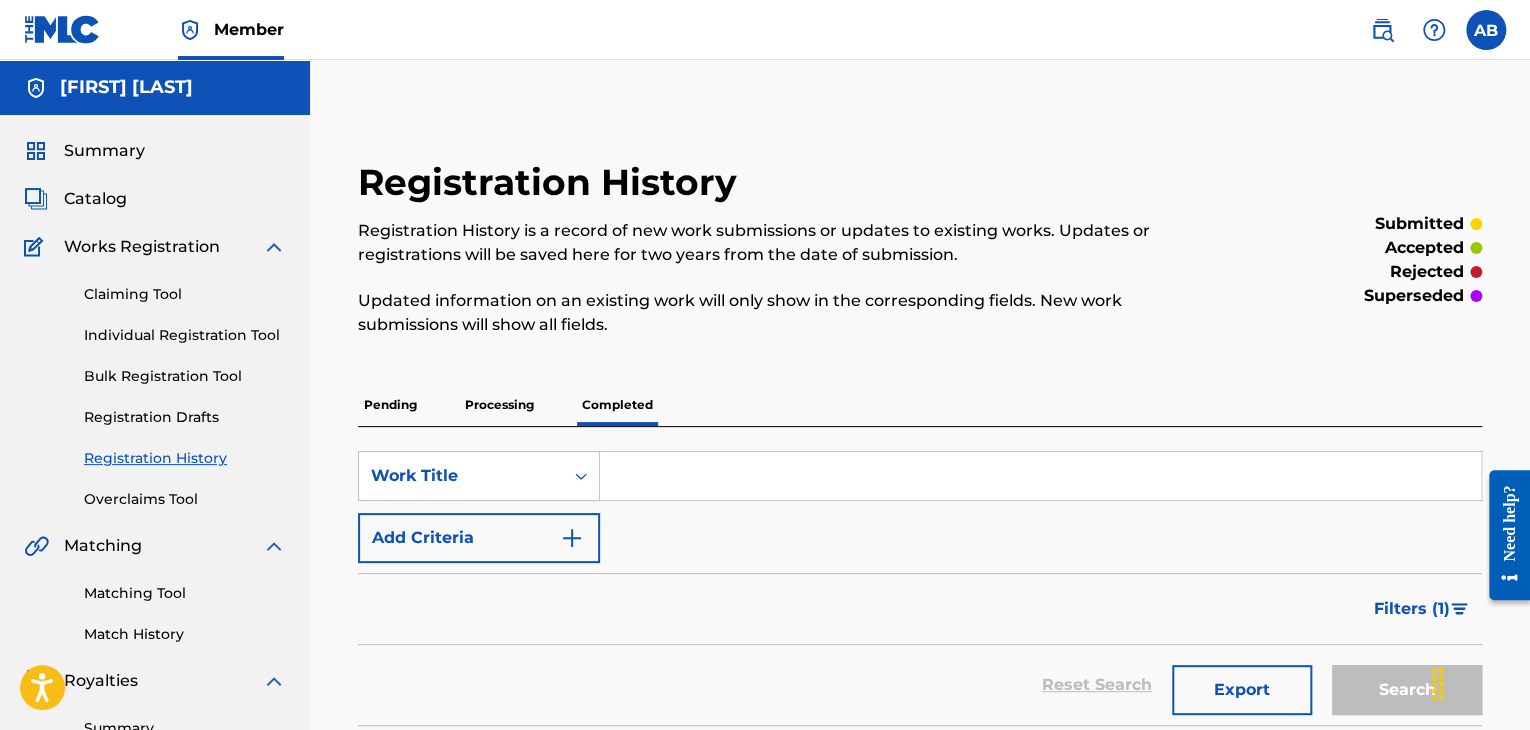 click on "Summary Catalog Works Registration Claiming Tool Individual Registration Tool Bulk Registration Tool Registration Drafts Registration History Overclaims Tool Matching Matching Tool Match History Royalties Summary Statements Annual Statements Rate Sheets Member Settings Banking Information Member Information User Permissions Contact Information Member Benefits" at bounding box center [155, 629] 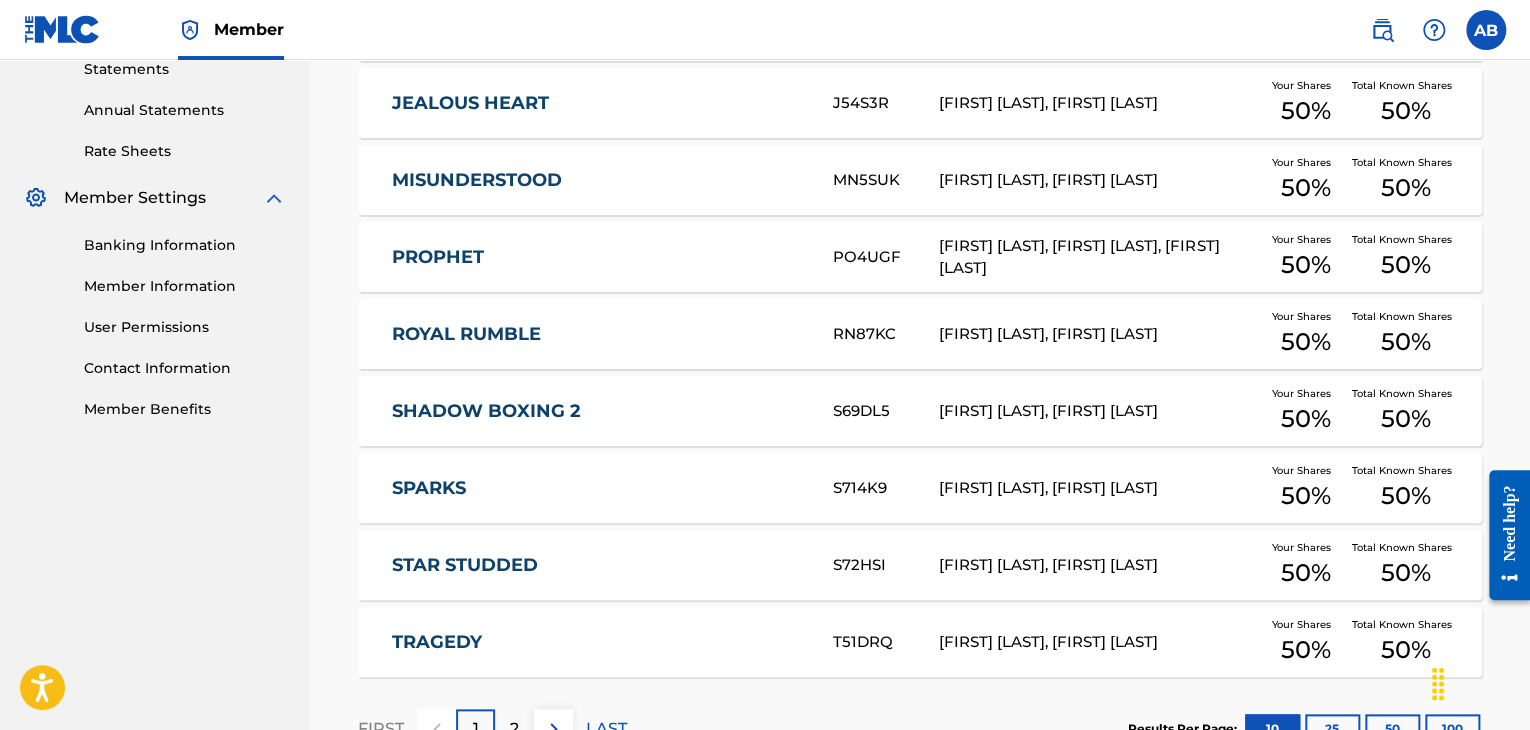 scroll, scrollTop: 845, scrollLeft: 0, axis: vertical 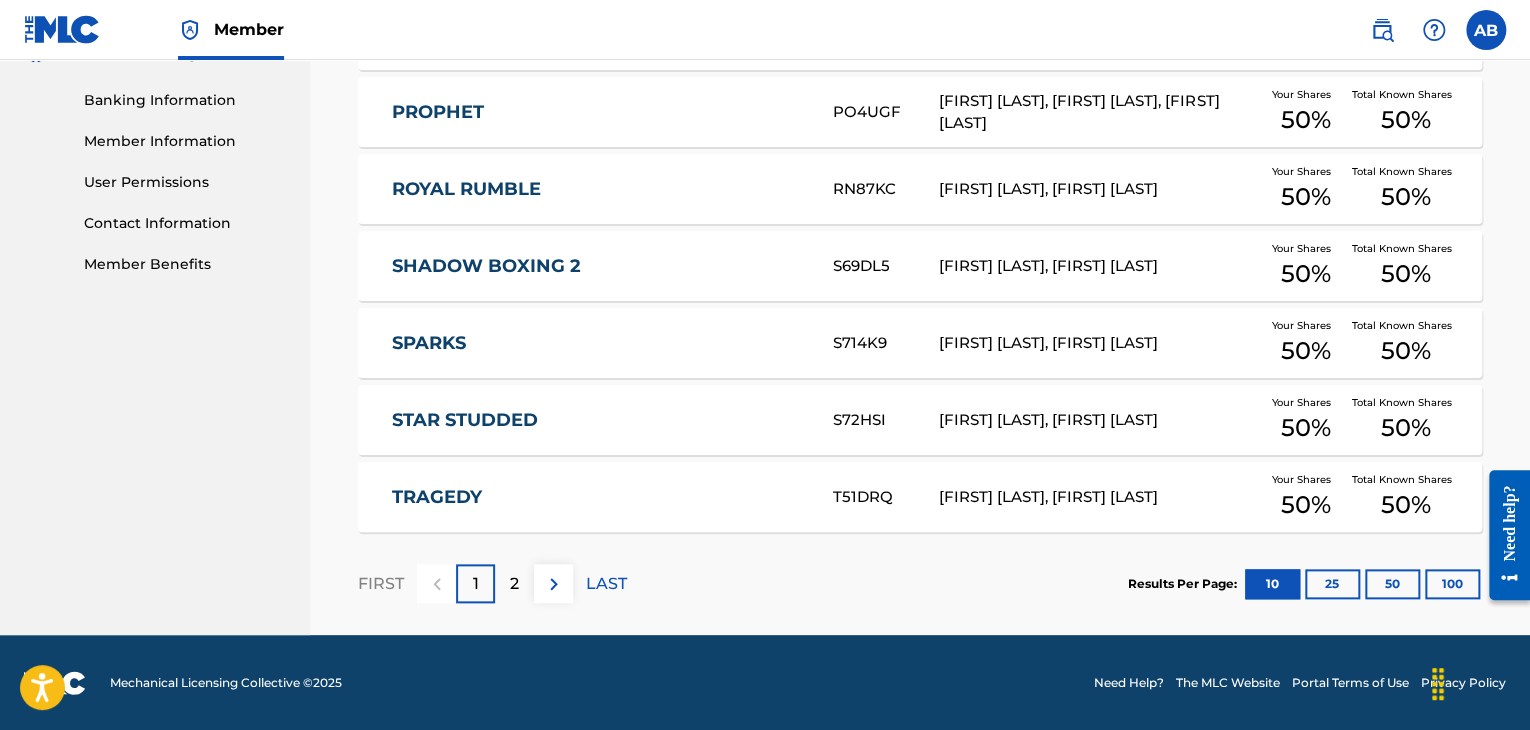 click on "25" at bounding box center [1332, 584] 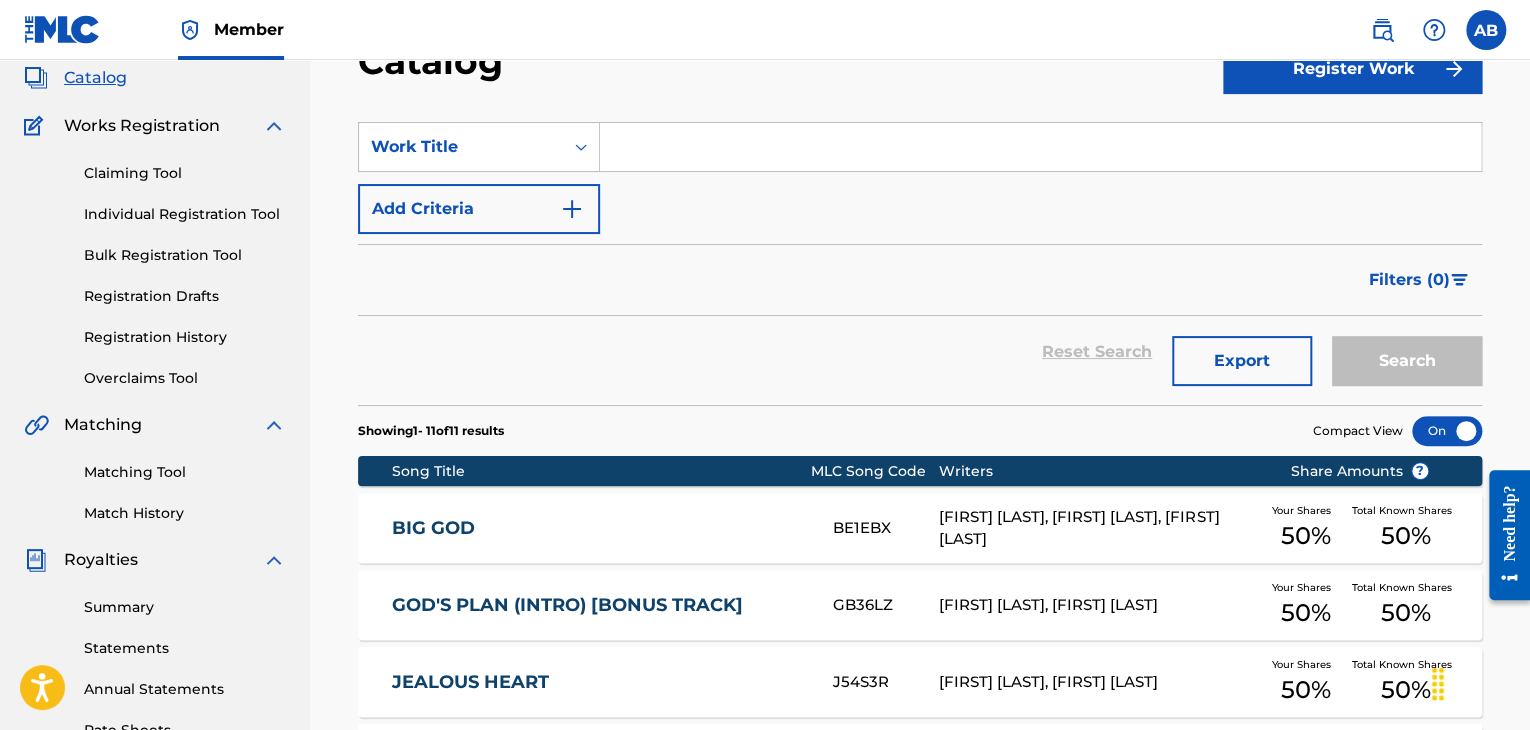 scroll, scrollTop: 0, scrollLeft: 0, axis: both 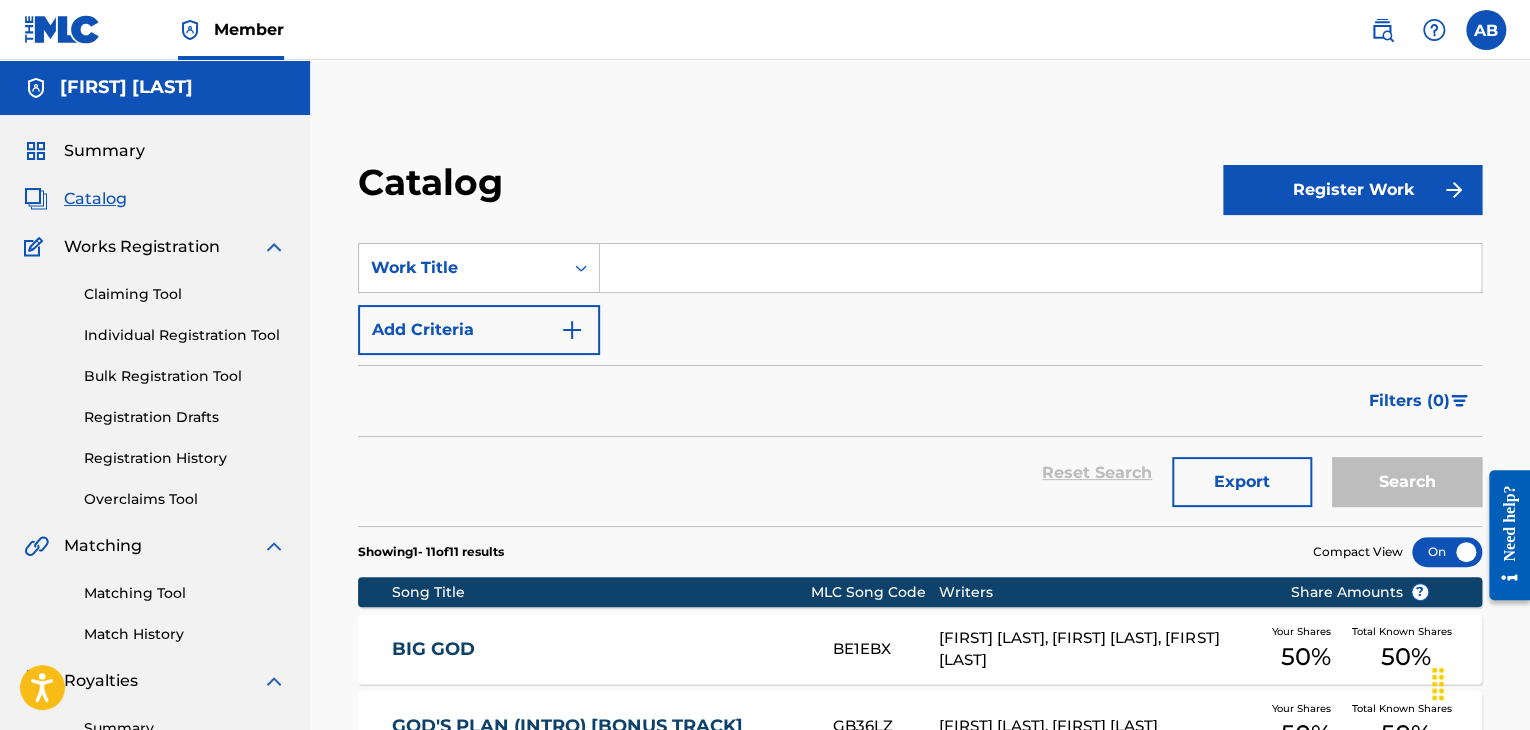 click on "Summary" at bounding box center [104, 151] 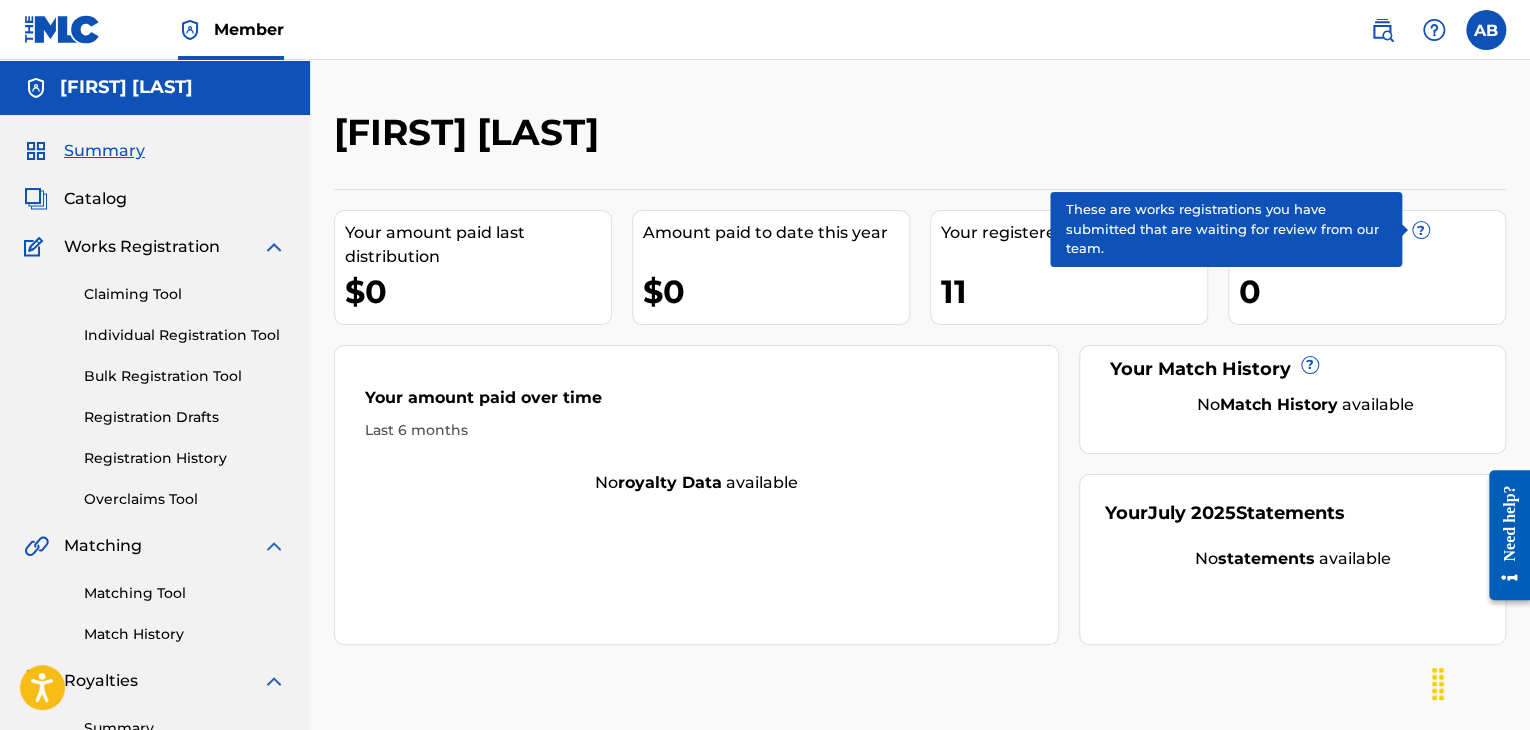 click on "?" at bounding box center (1421, 230) 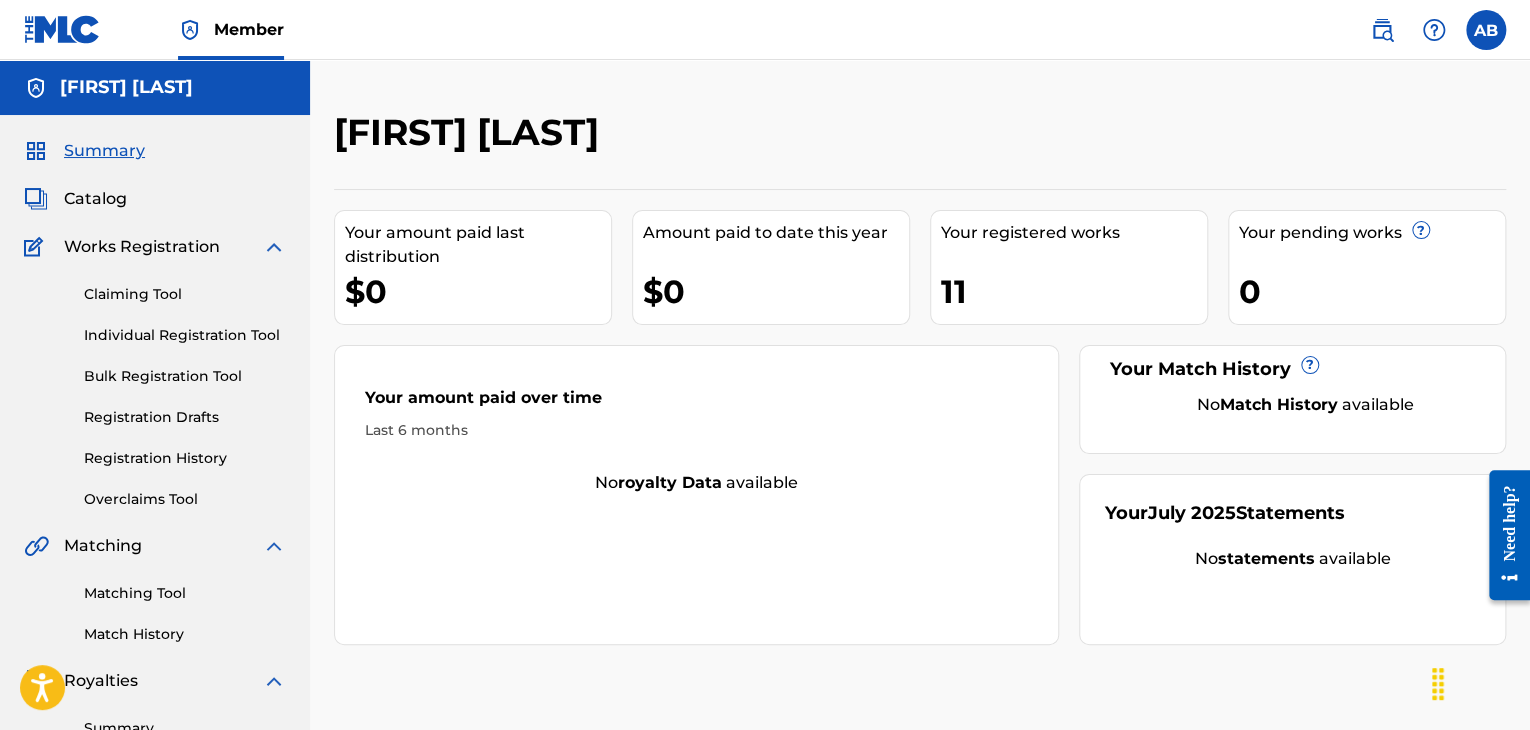 click on "Amount paid to date this year   $0" at bounding box center (771, 267) 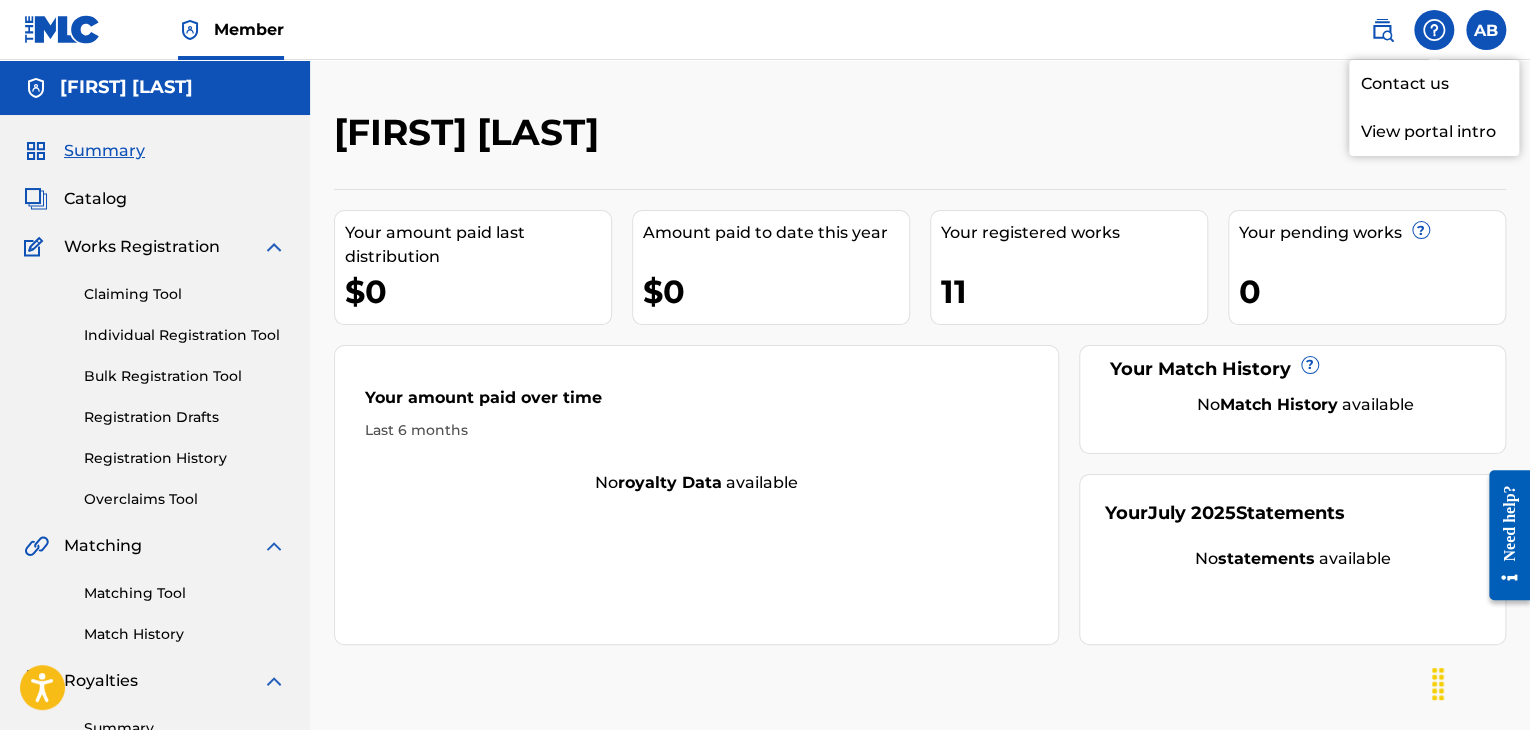 click on "Contact us" at bounding box center [1434, 84] 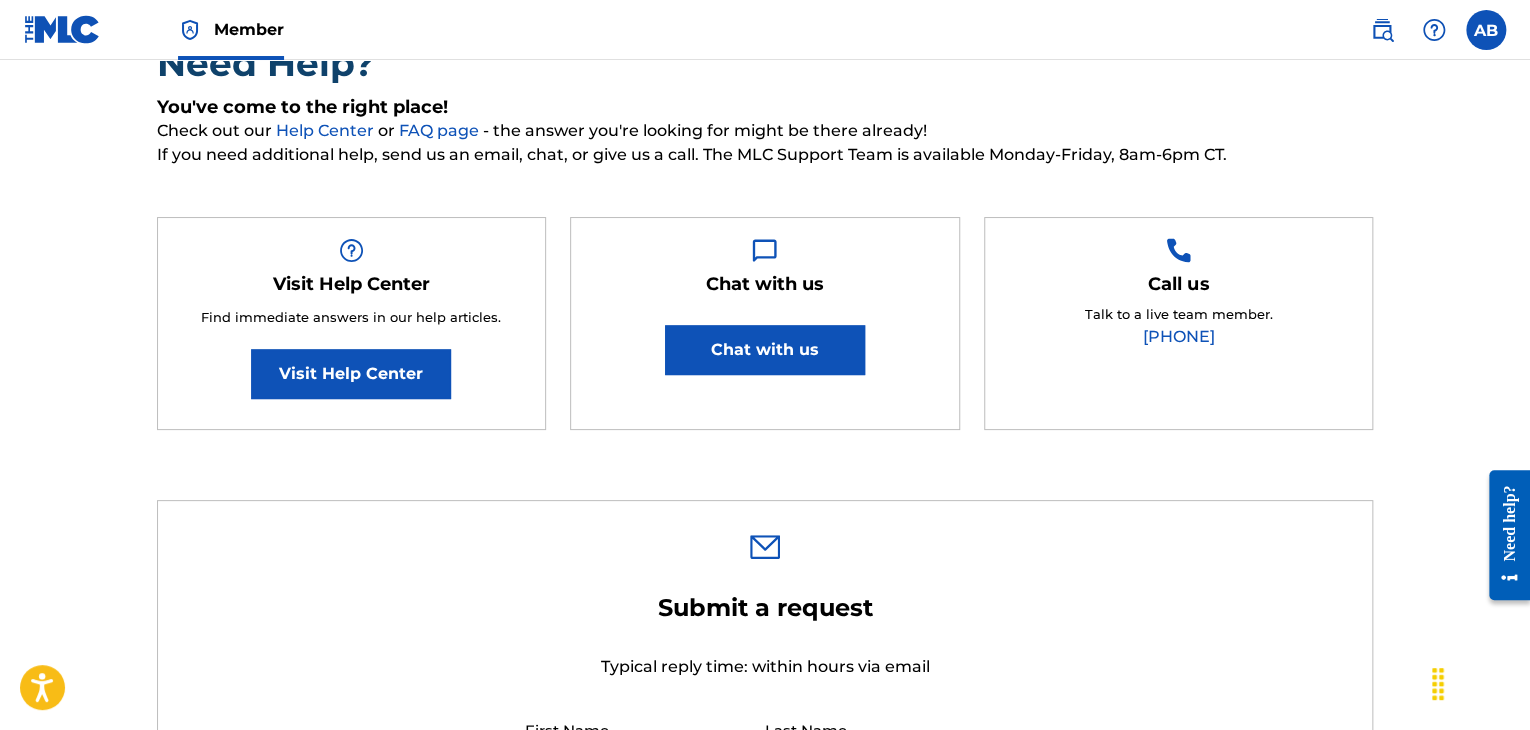 scroll, scrollTop: 0, scrollLeft: 0, axis: both 